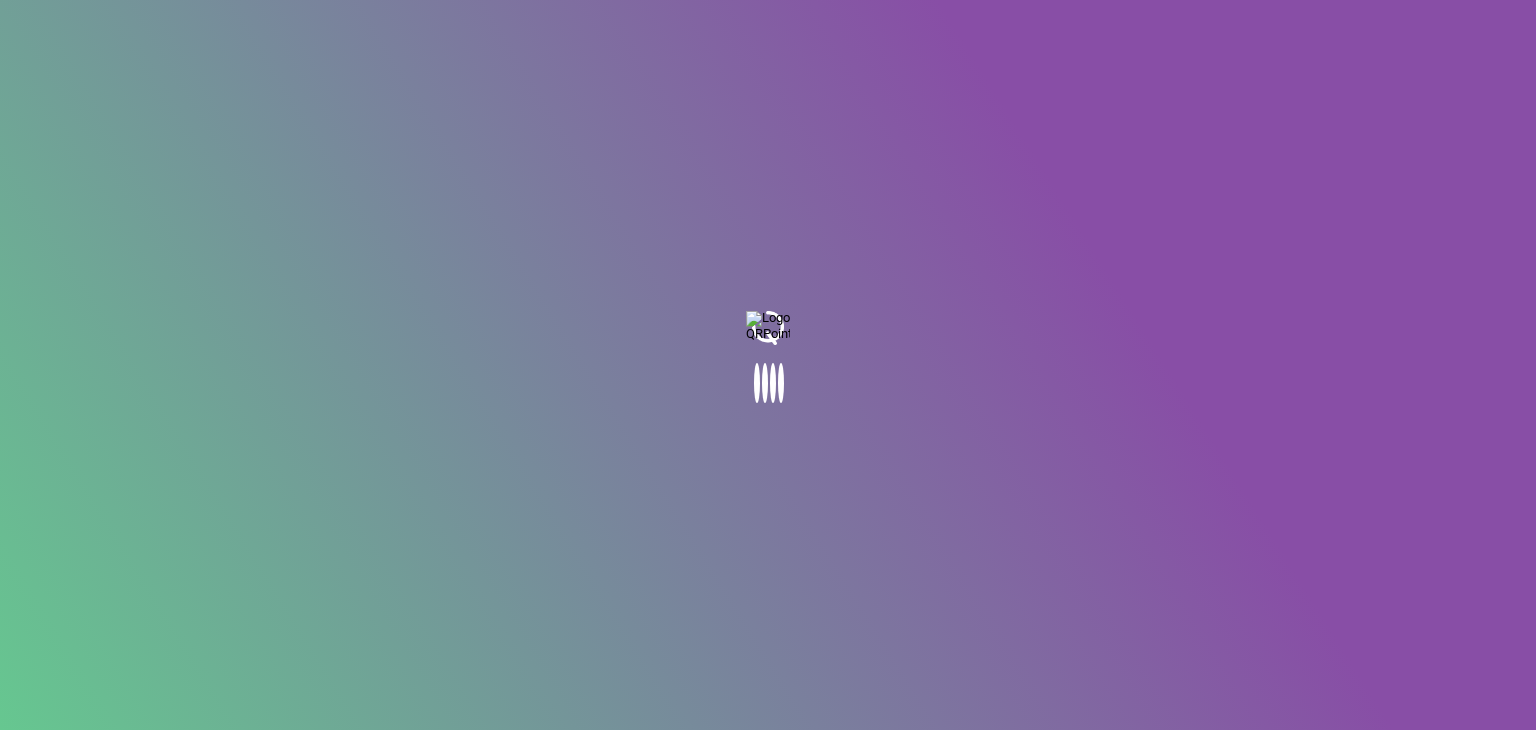 scroll, scrollTop: 0, scrollLeft: 0, axis: both 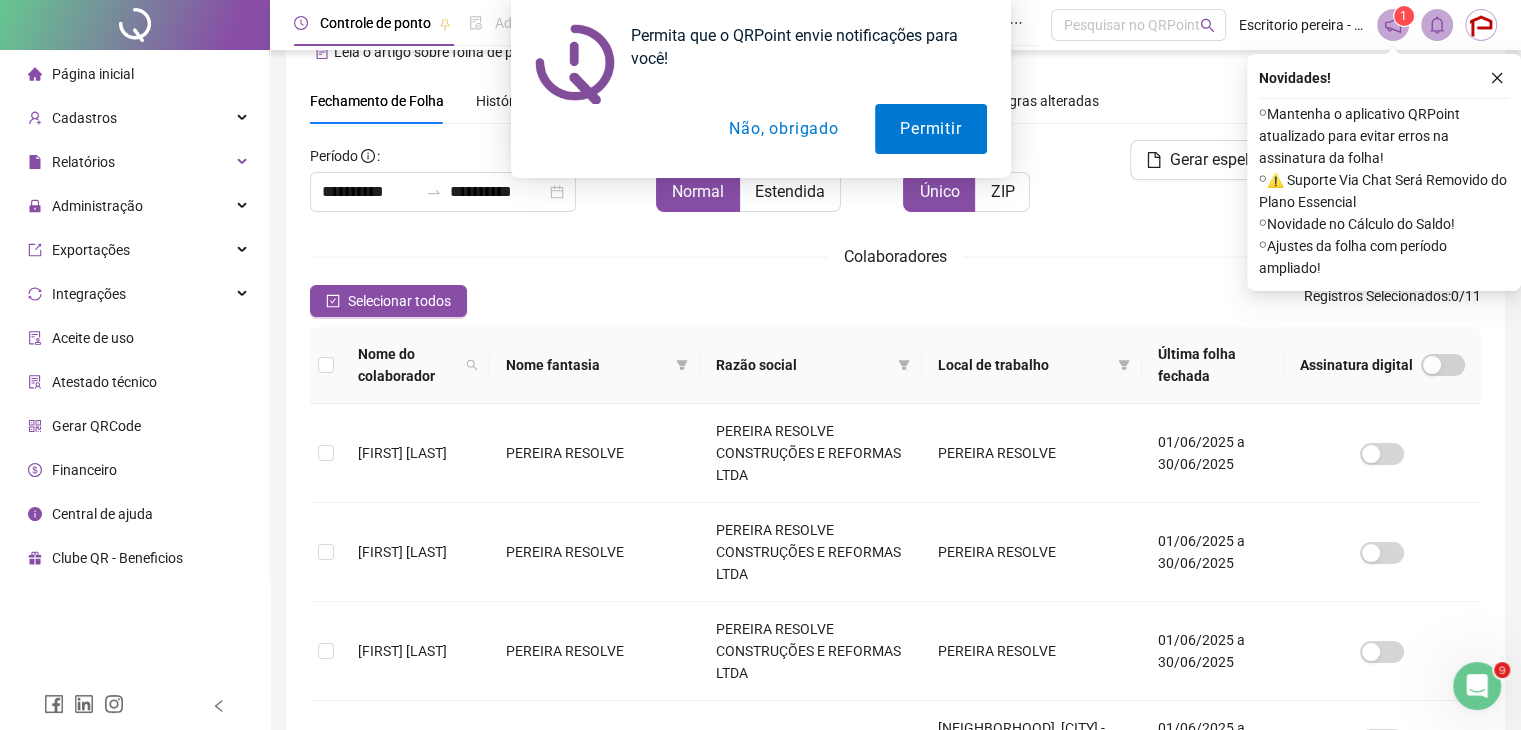click on "Não, obrigado" at bounding box center [783, 129] 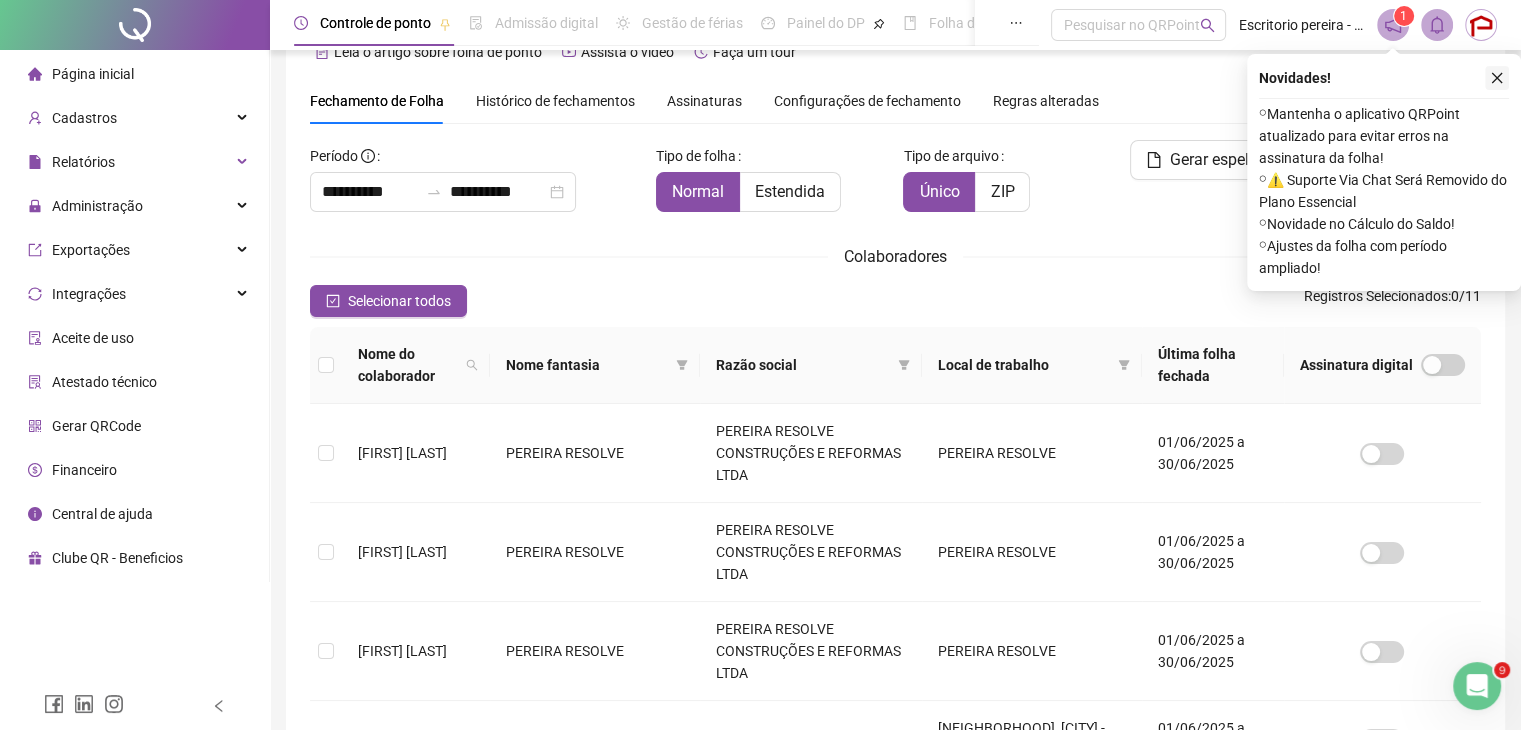 click 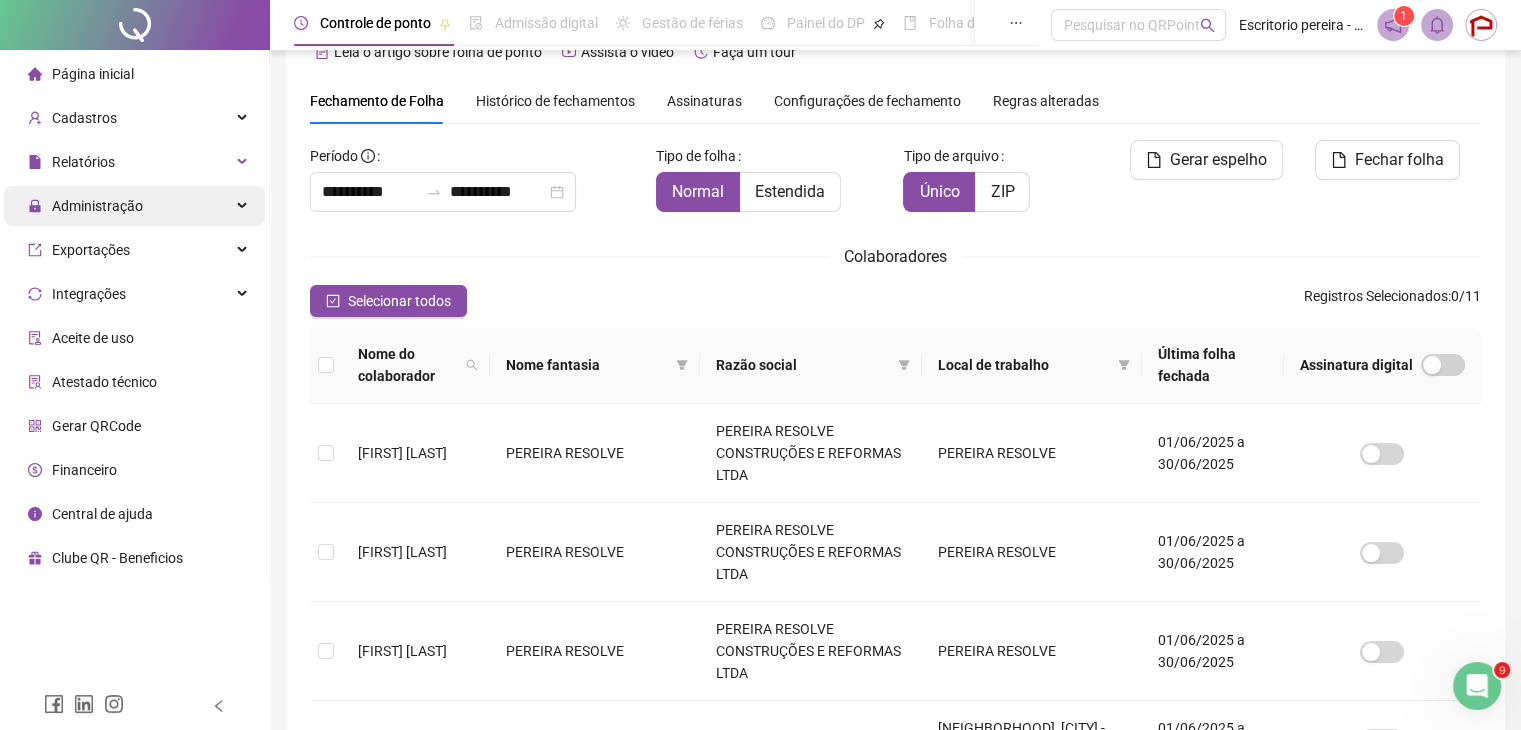 click on "Administração" at bounding box center (97, 206) 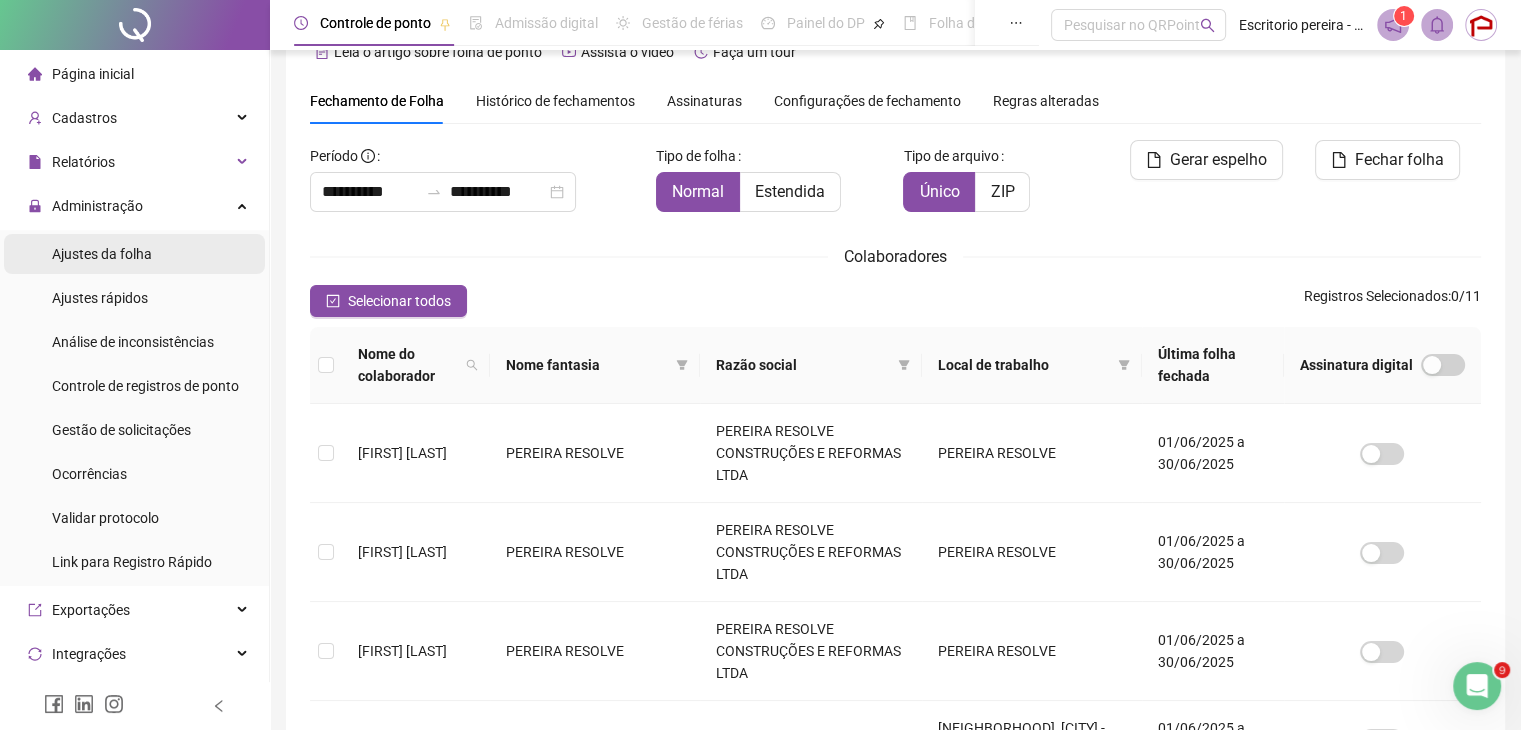click on "Ajustes da folha" at bounding box center [102, 254] 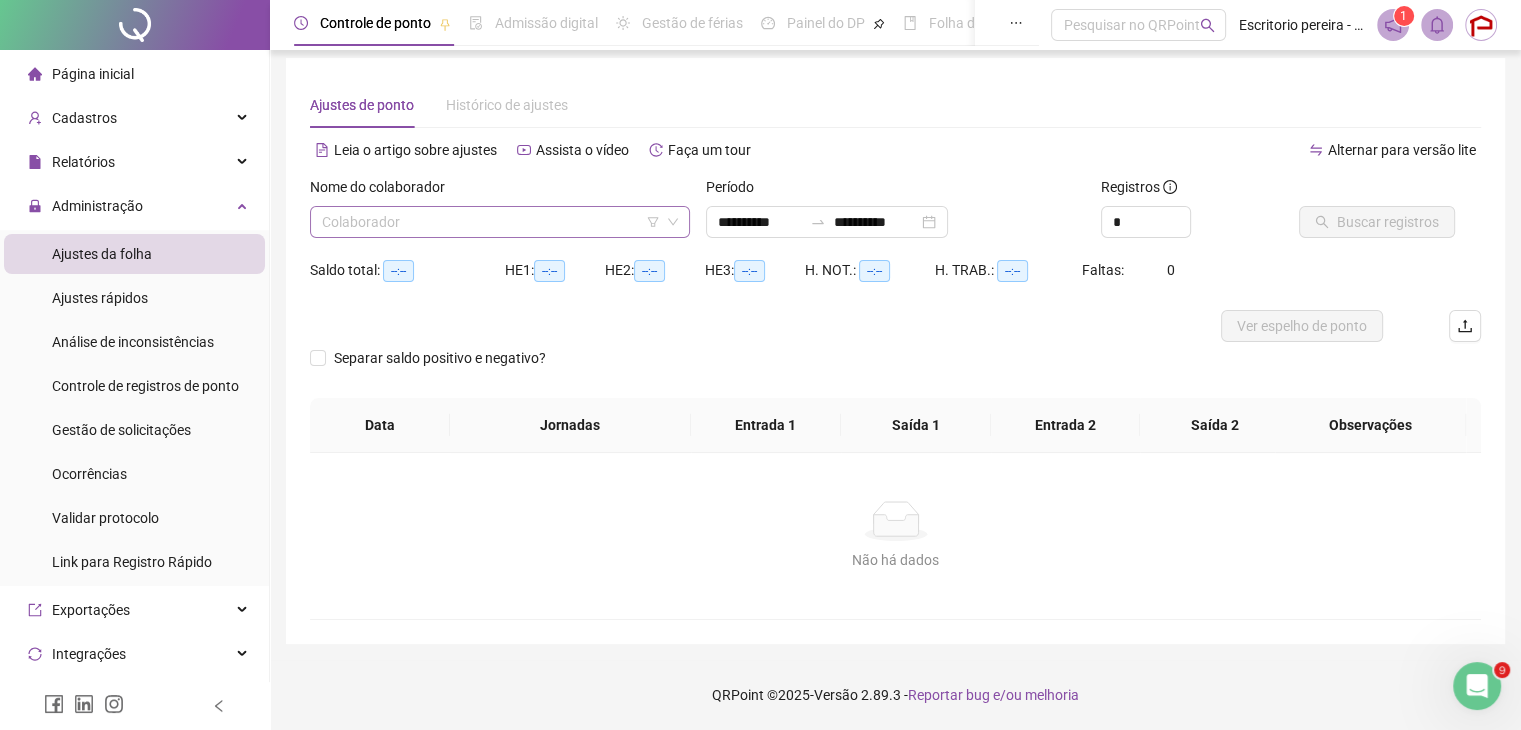 click at bounding box center (491, 222) 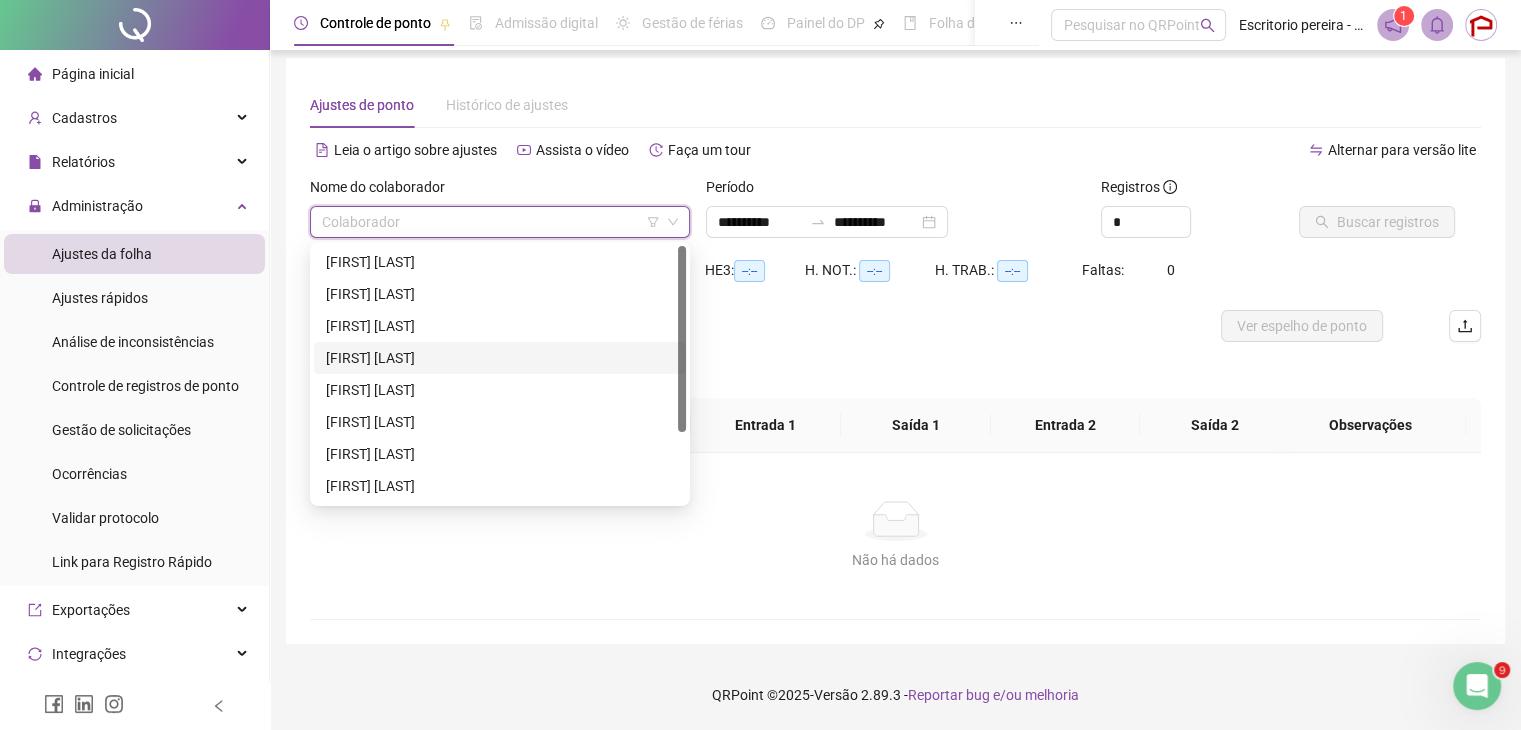 click on "[FIRST] [FIRST] [LAST]" at bounding box center (500, 358) 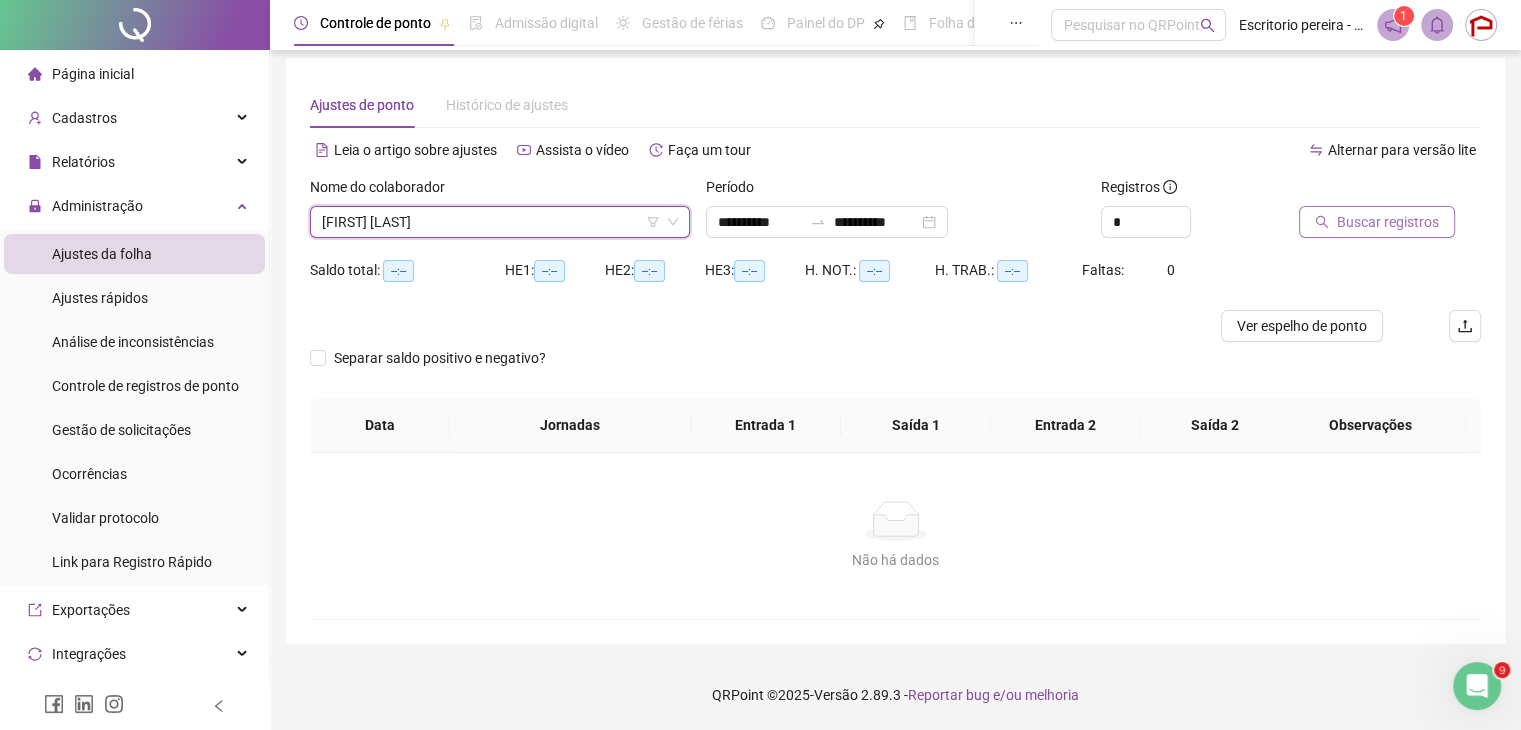 click on "Buscar registros" at bounding box center [1388, 222] 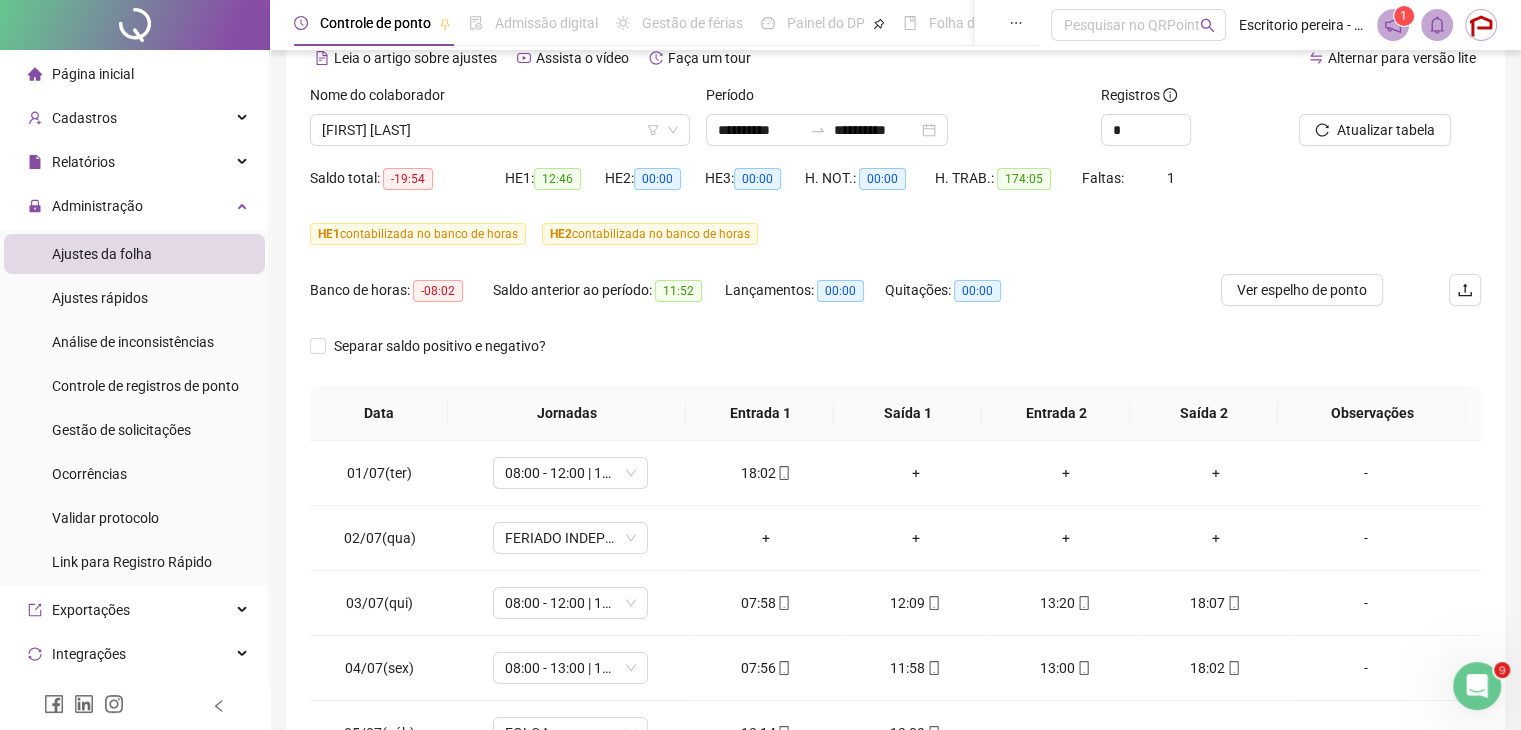 scroll, scrollTop: 108, scrollLeft: 0, axis: vertical 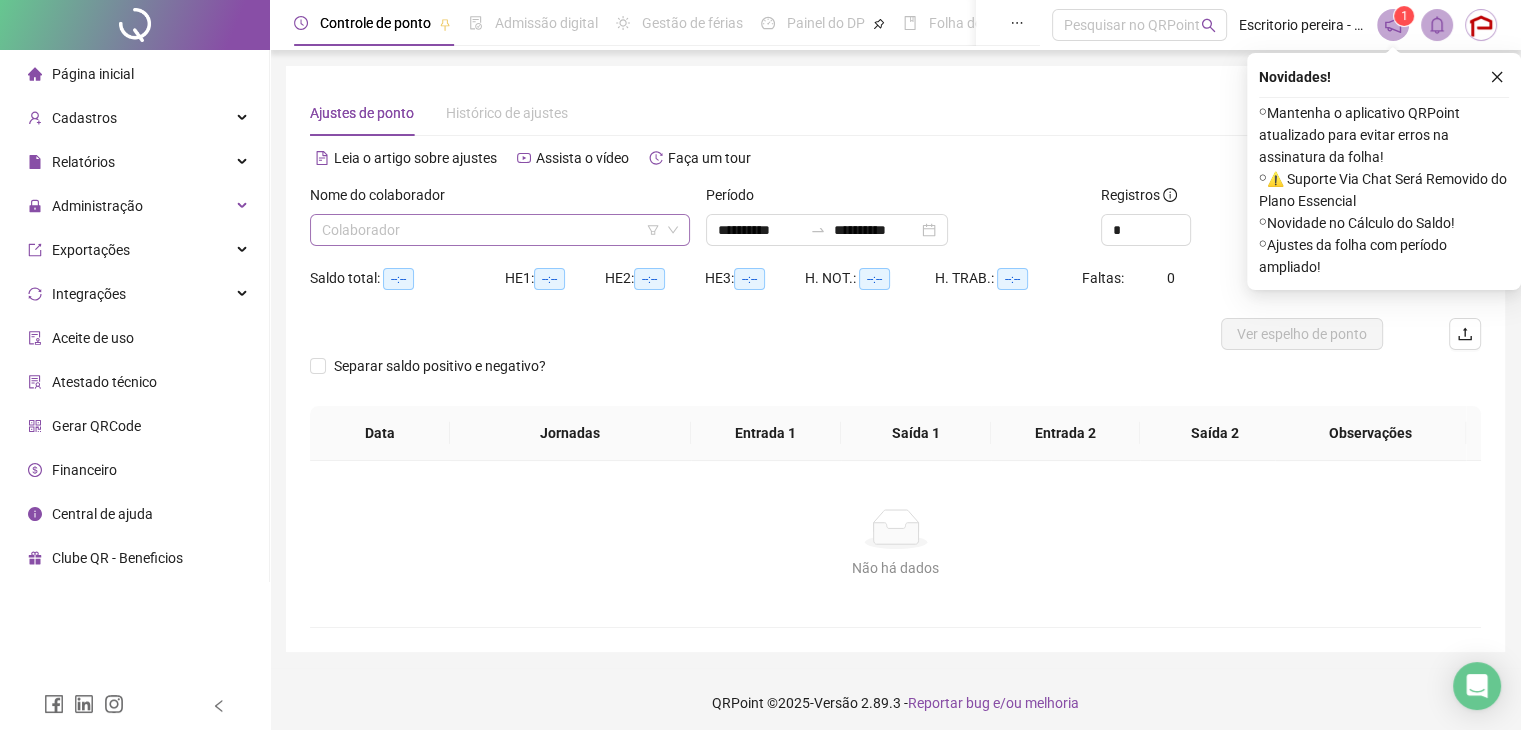 click at bounding box center (491, 230) 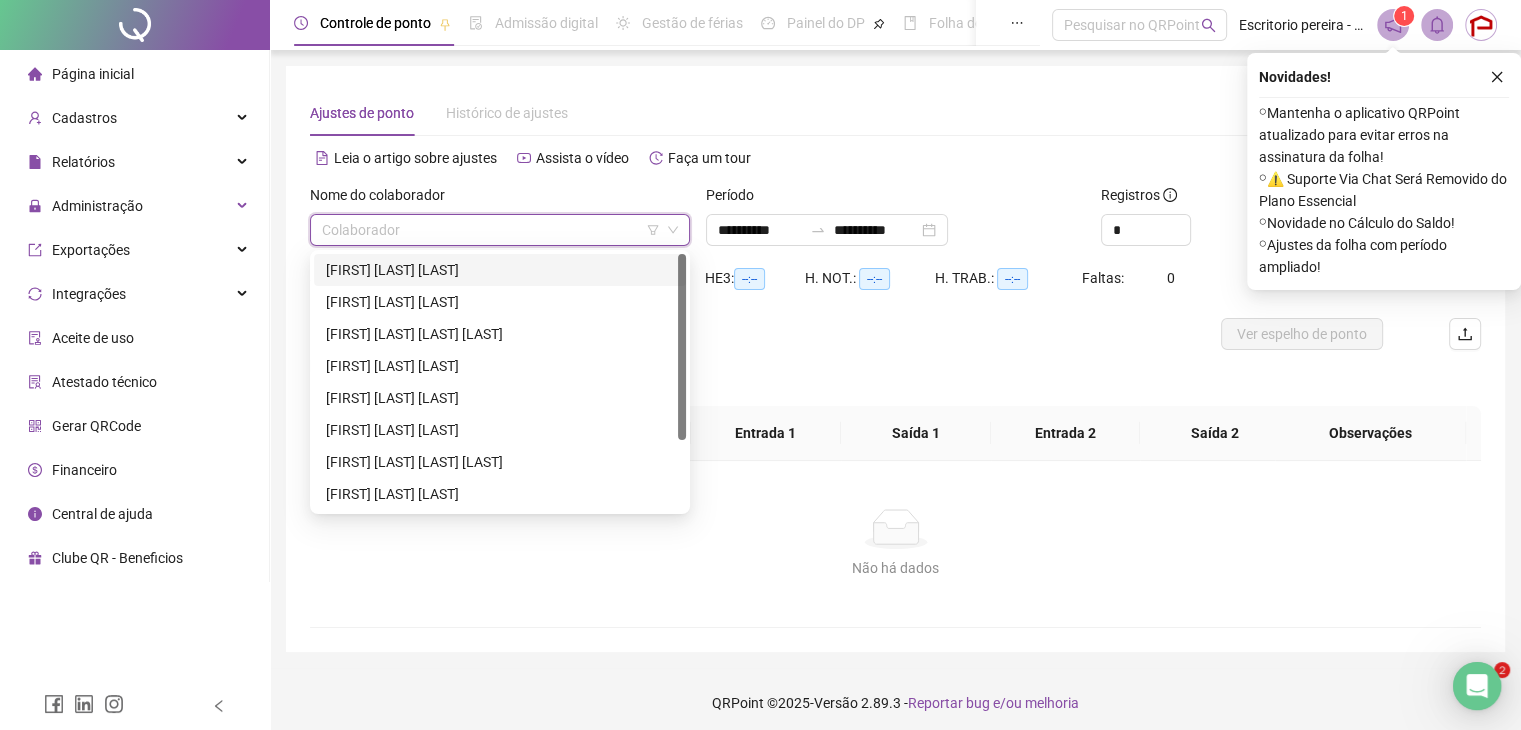 scroll, scrollTop: 0, scrollLeft: 0, axis: both 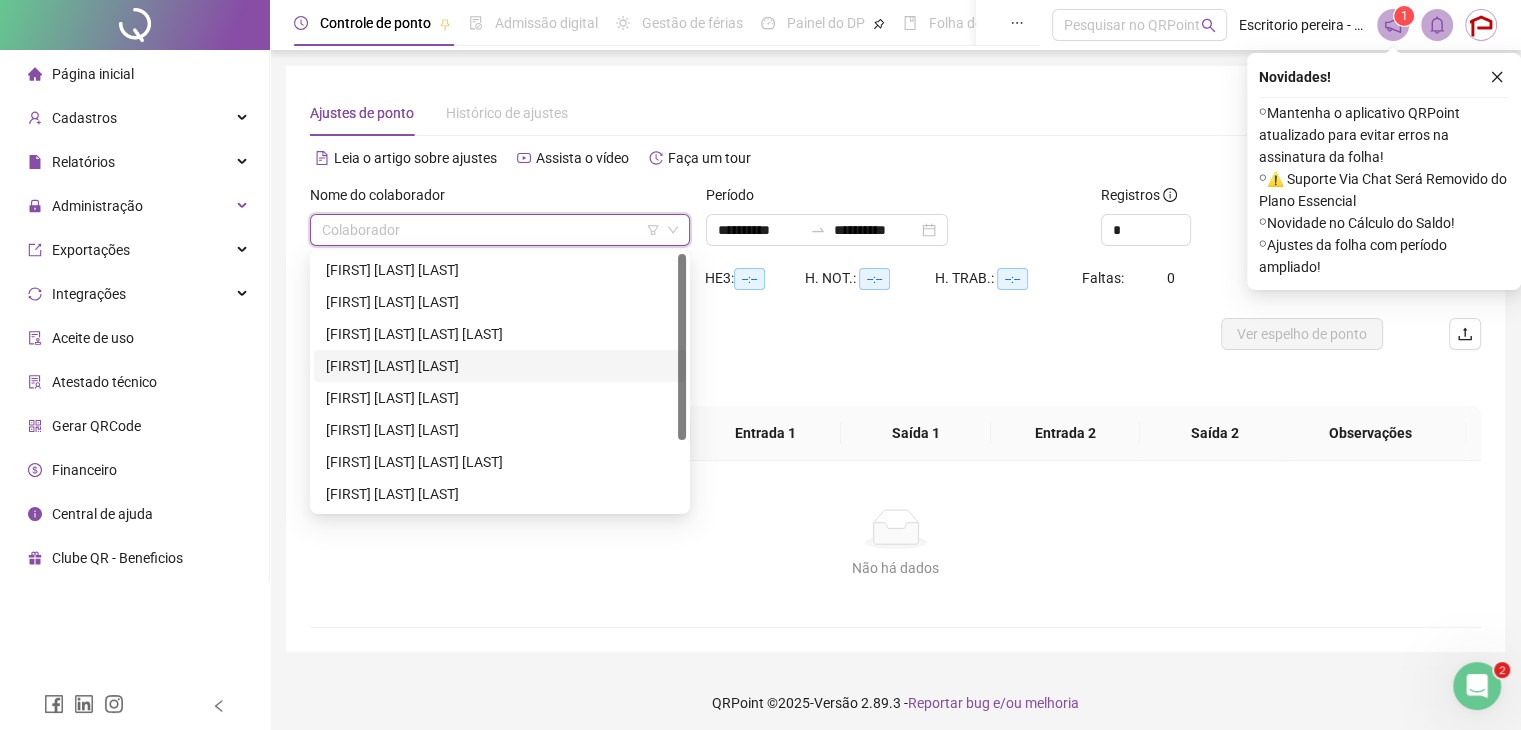 click on "[FIRST] [FIRST] [LAST]" at bounding box center (500, 366) 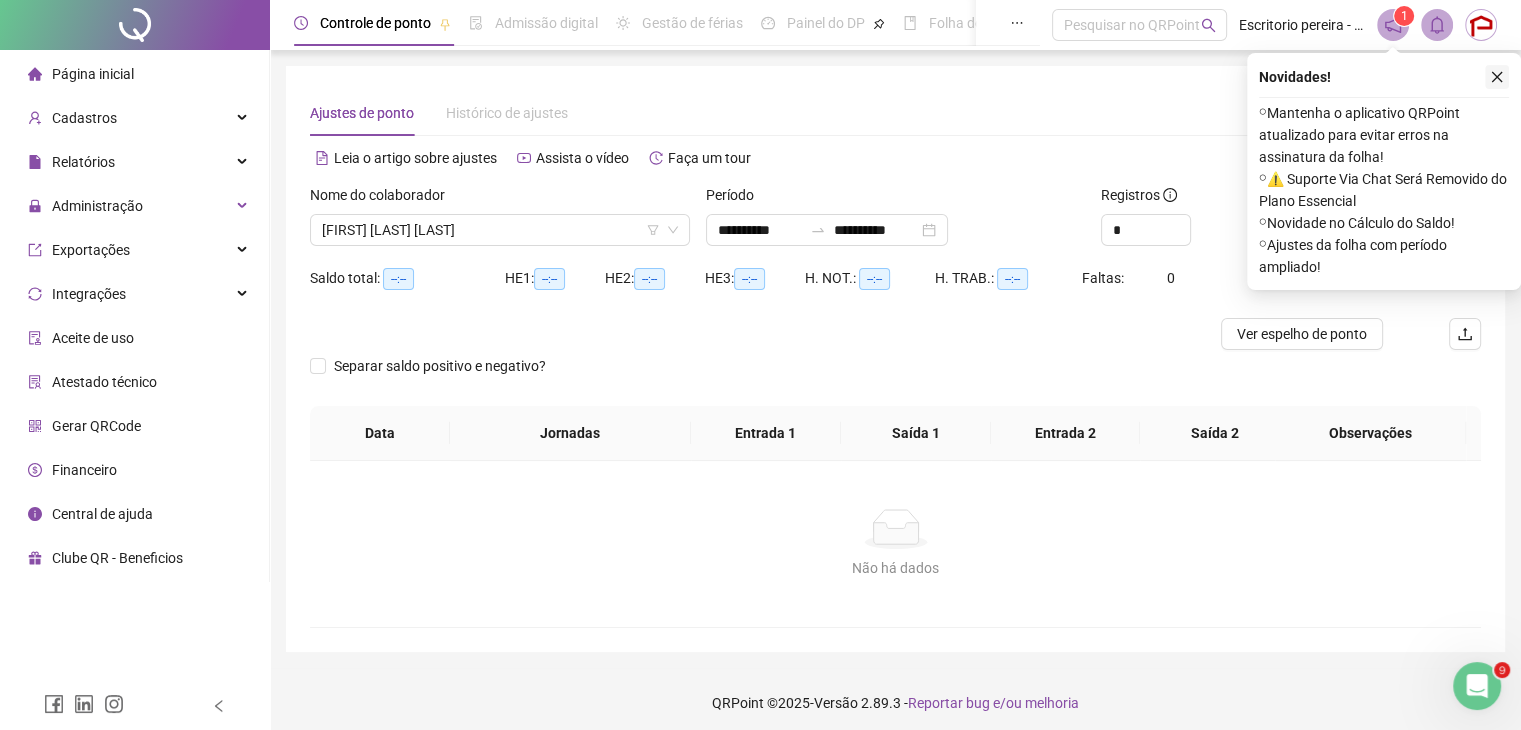 click 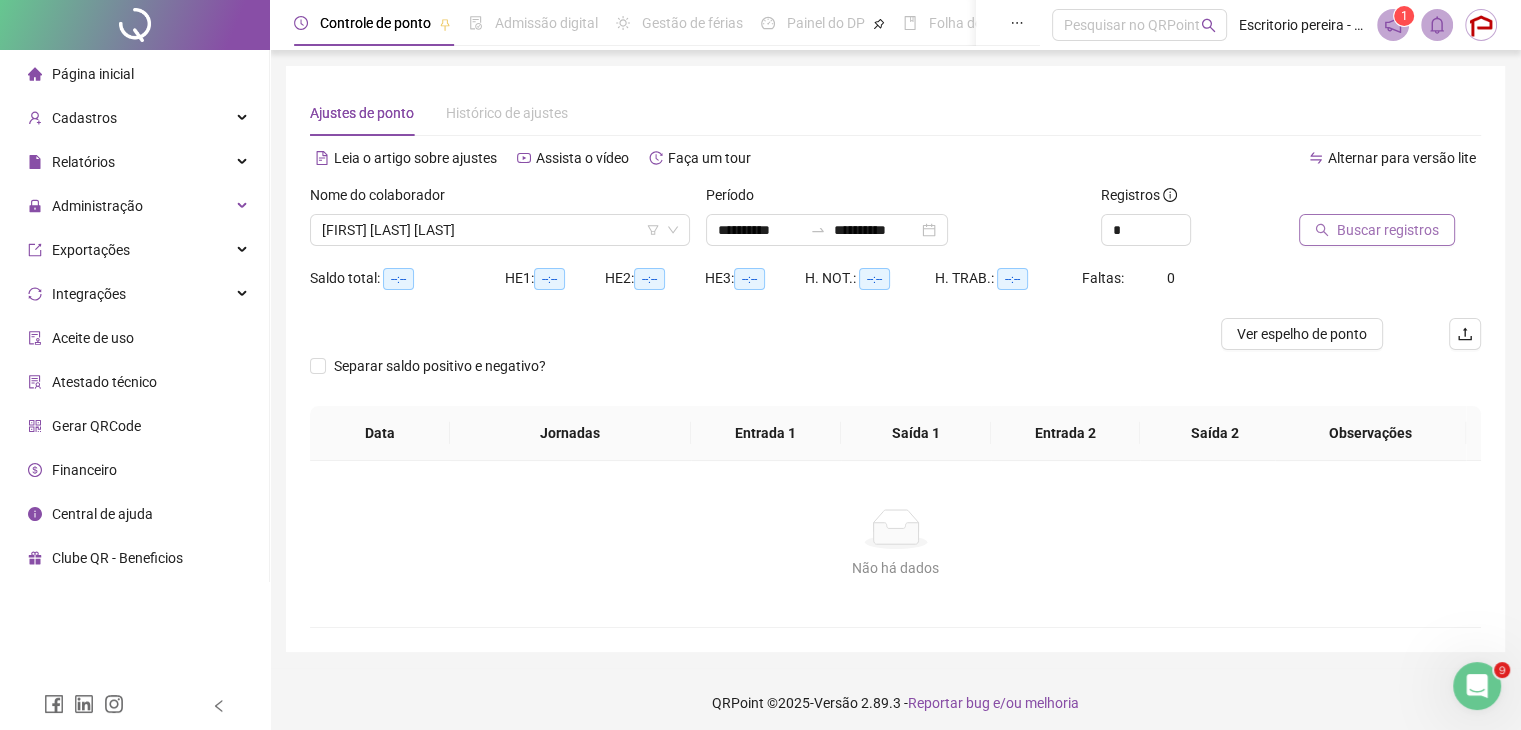 click on "Buscar registros" at bounding box center [1377, 230] 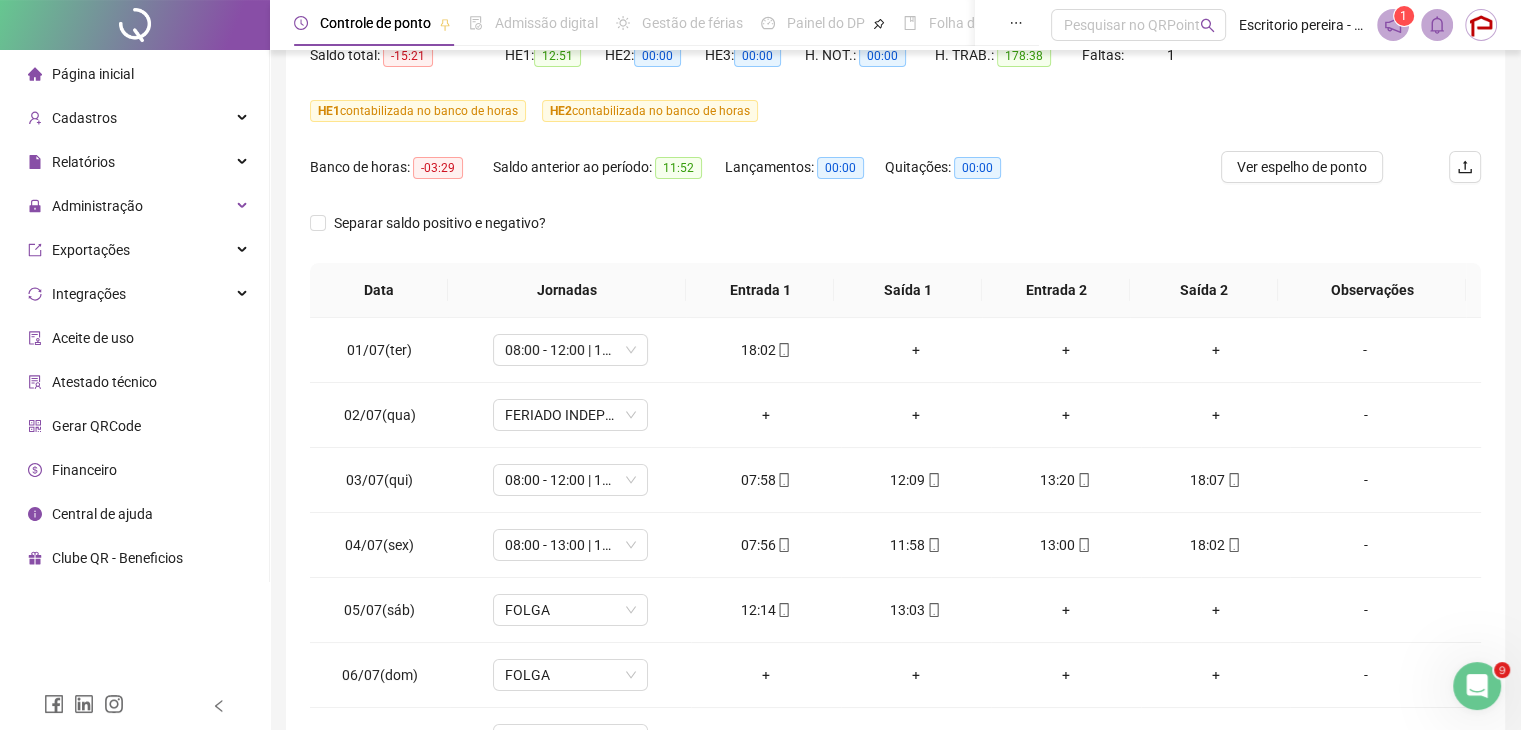 scroll, scrollTop: 300, scrollLeft: 0, axis: vertical 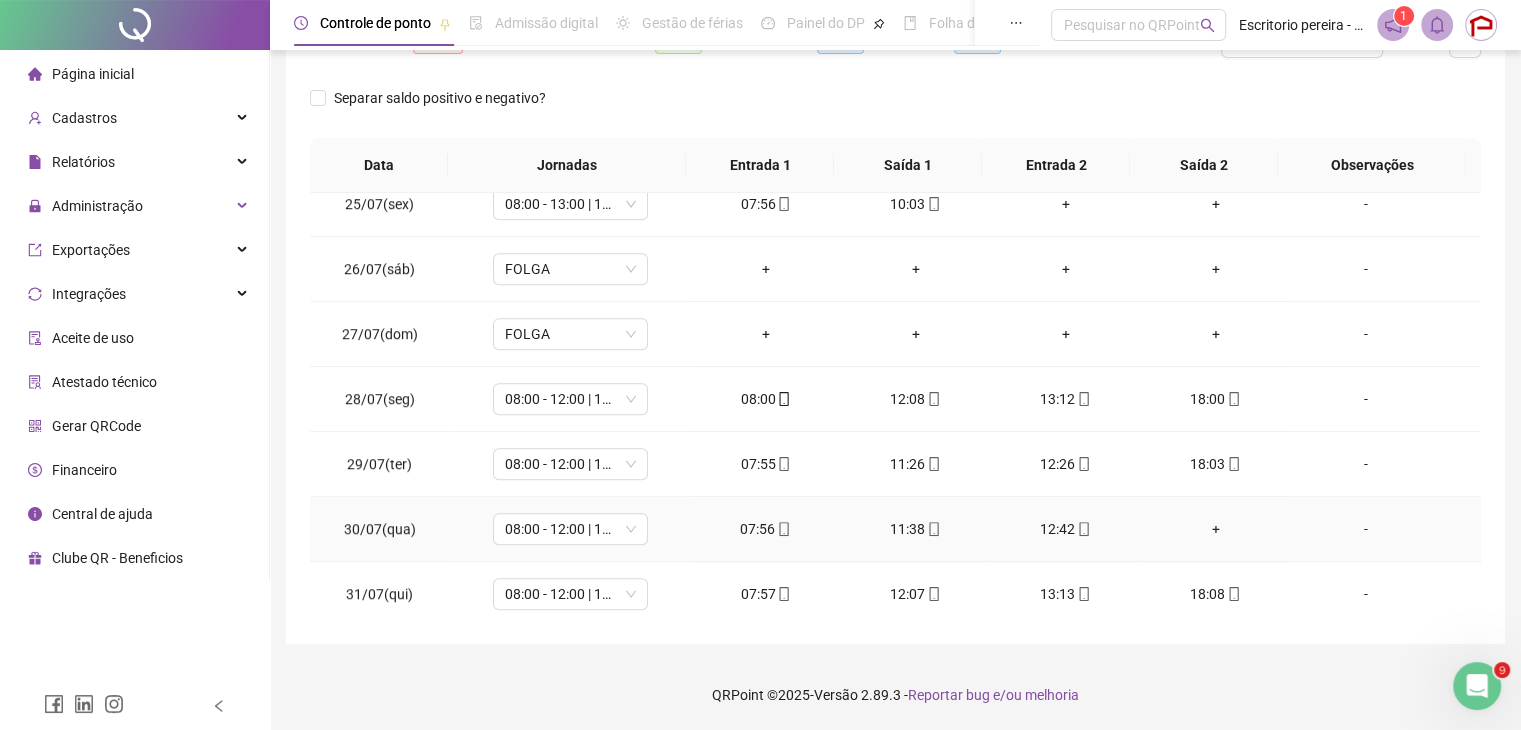 click on "+" at bounding box center [1216, 529] 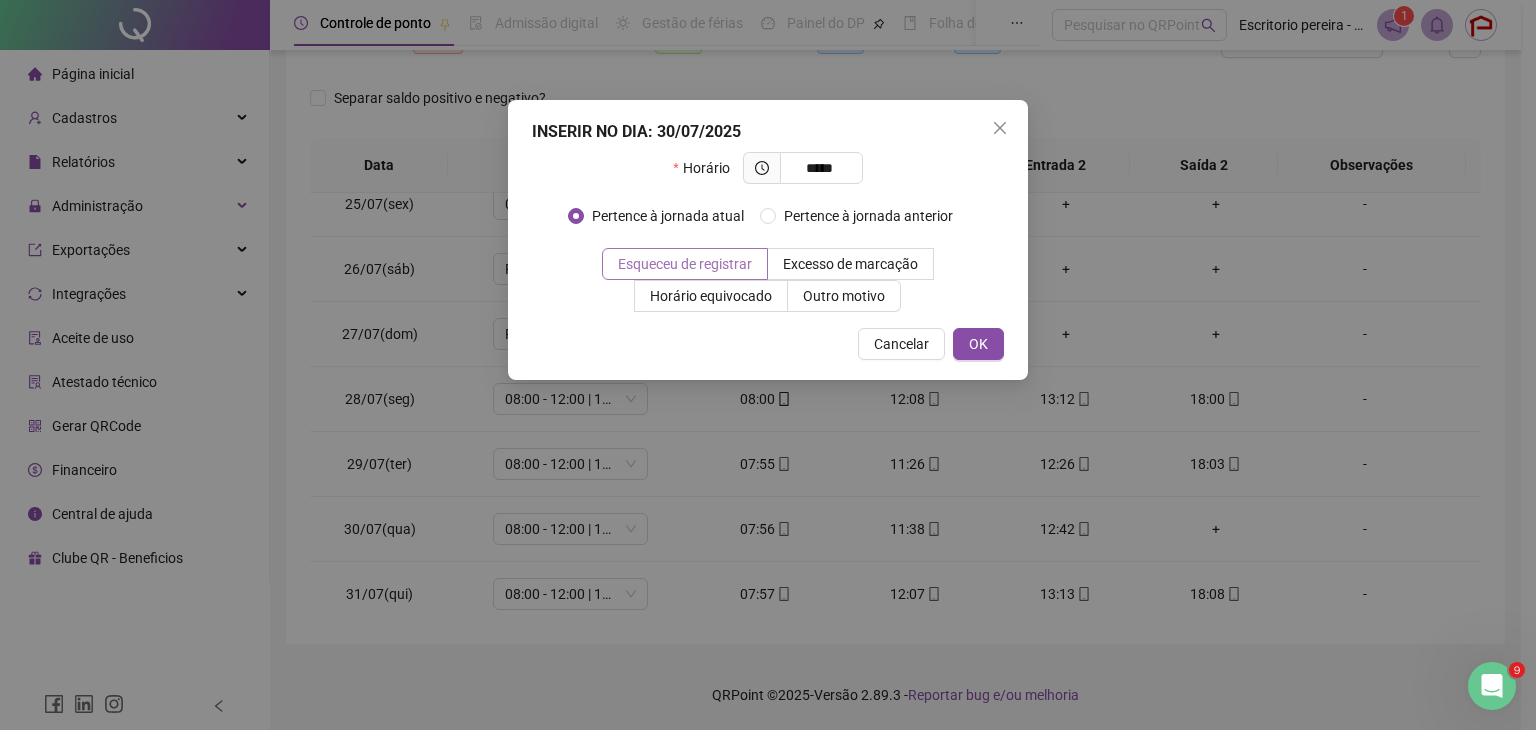 type on "*****" 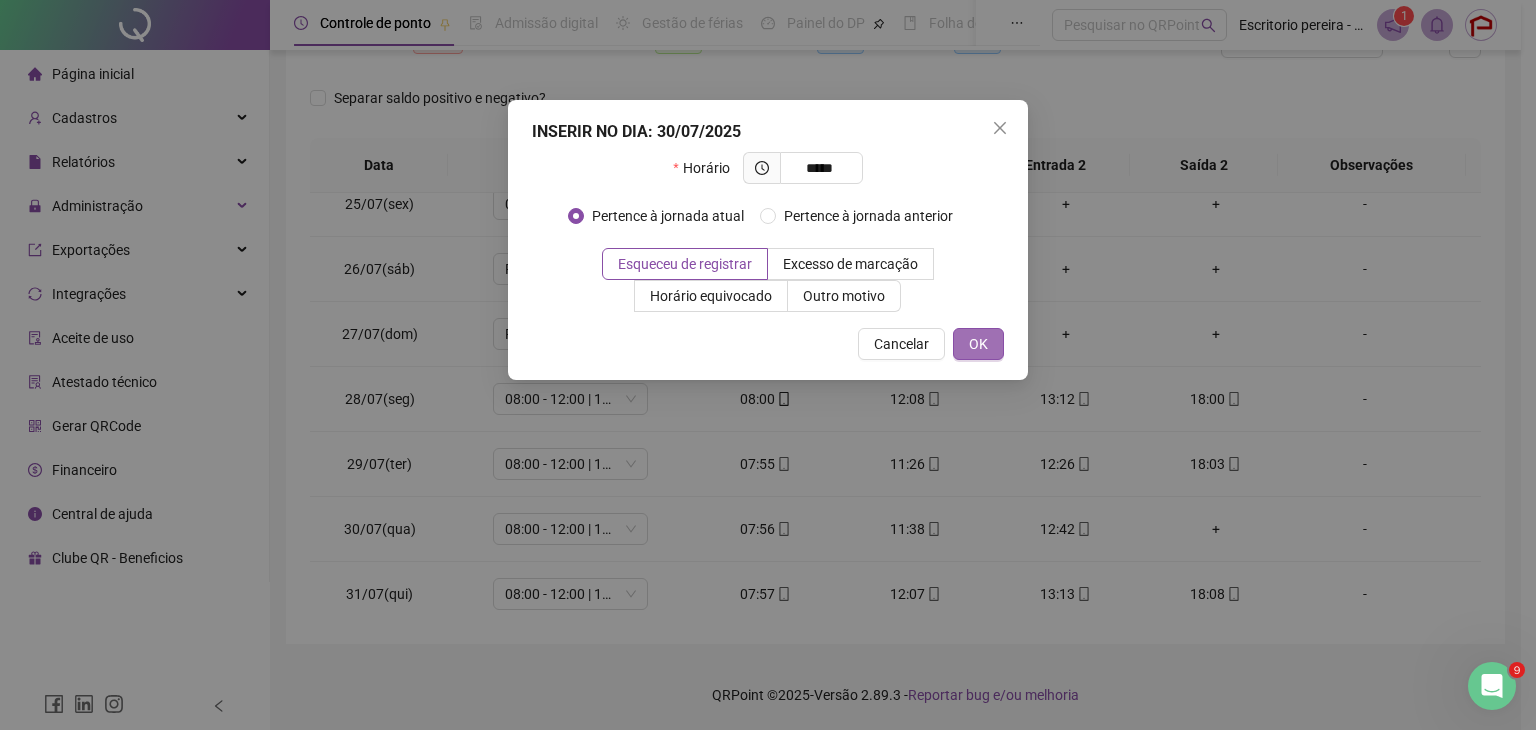 click on "OK" at bounding box center (978, 344) 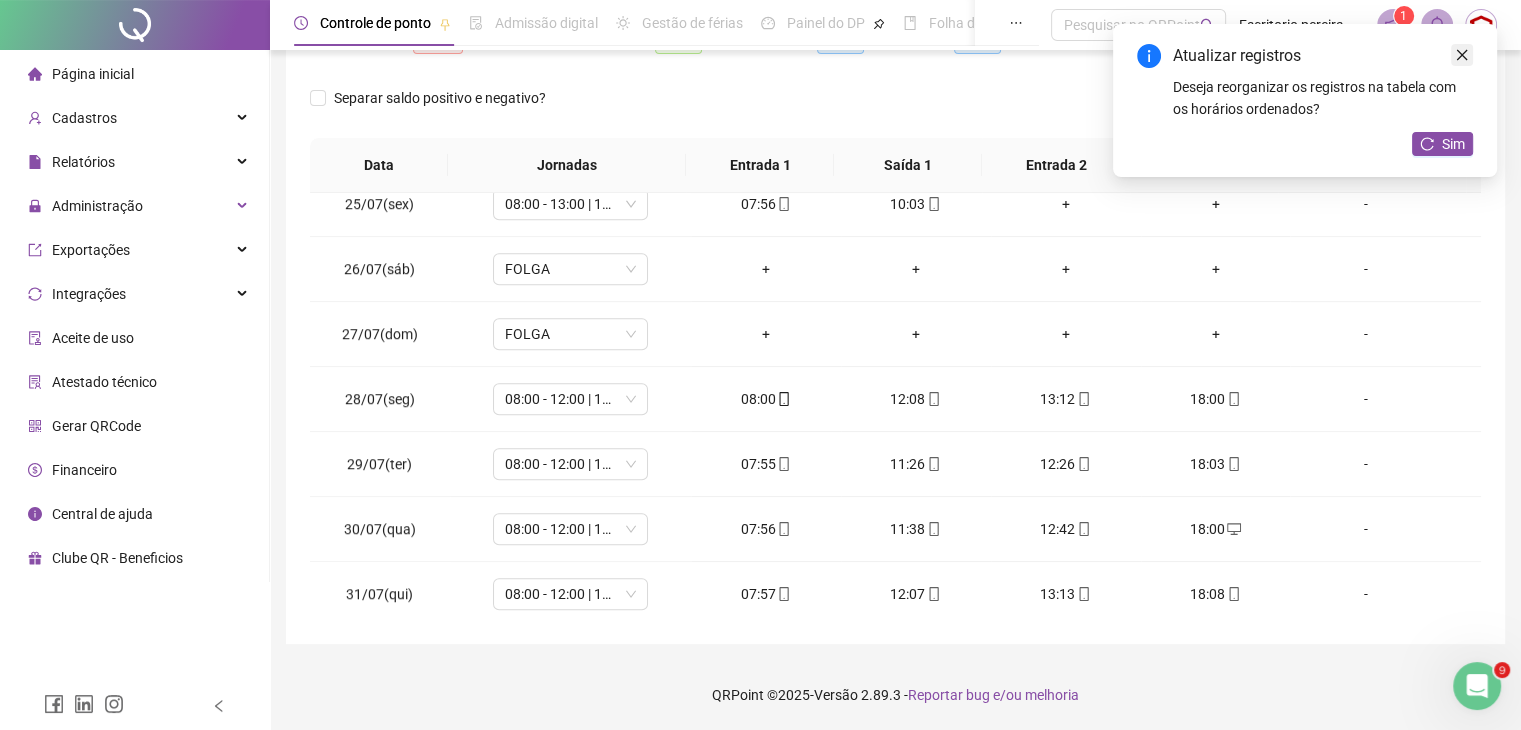 click 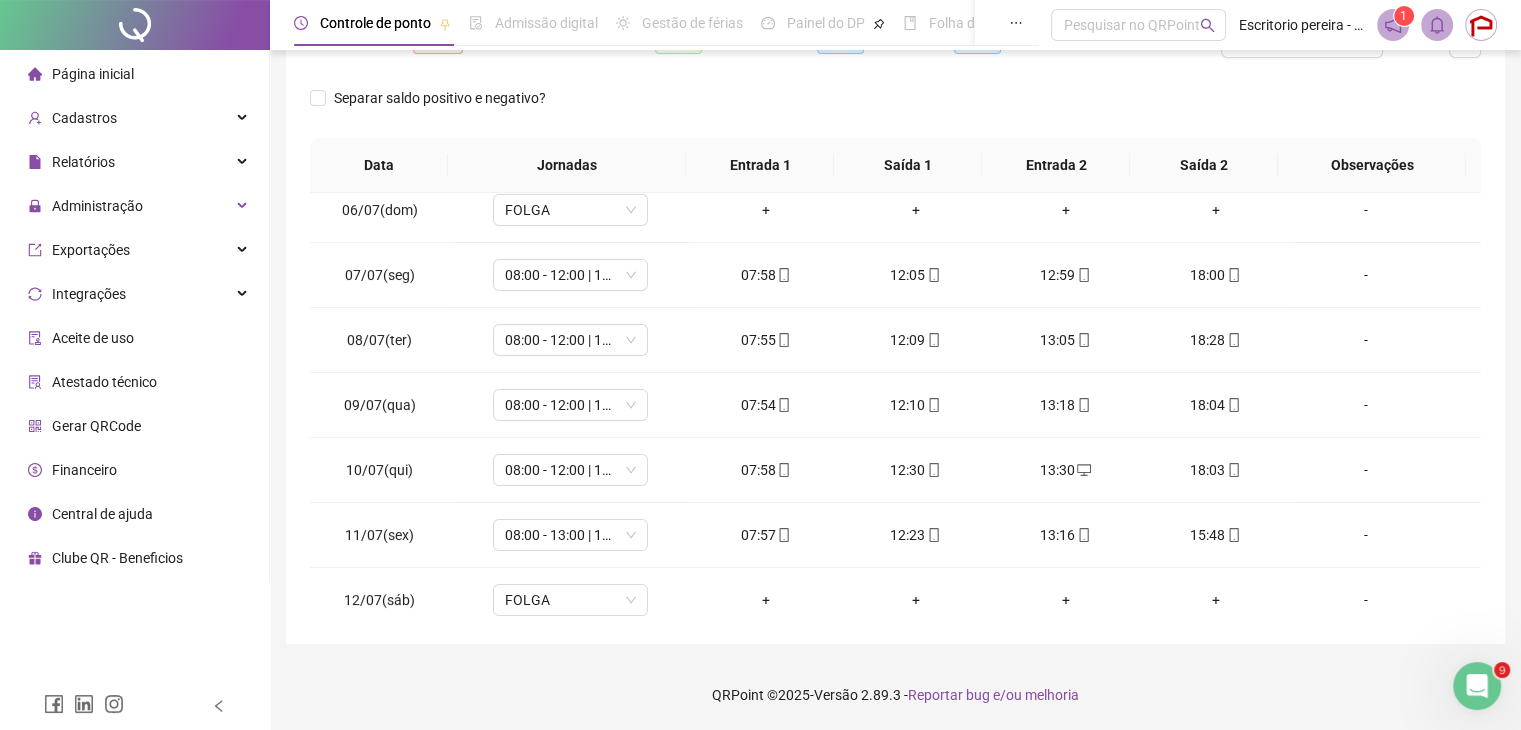 scroll, scrollTop: 0, scrollLeft: 0, axis: both 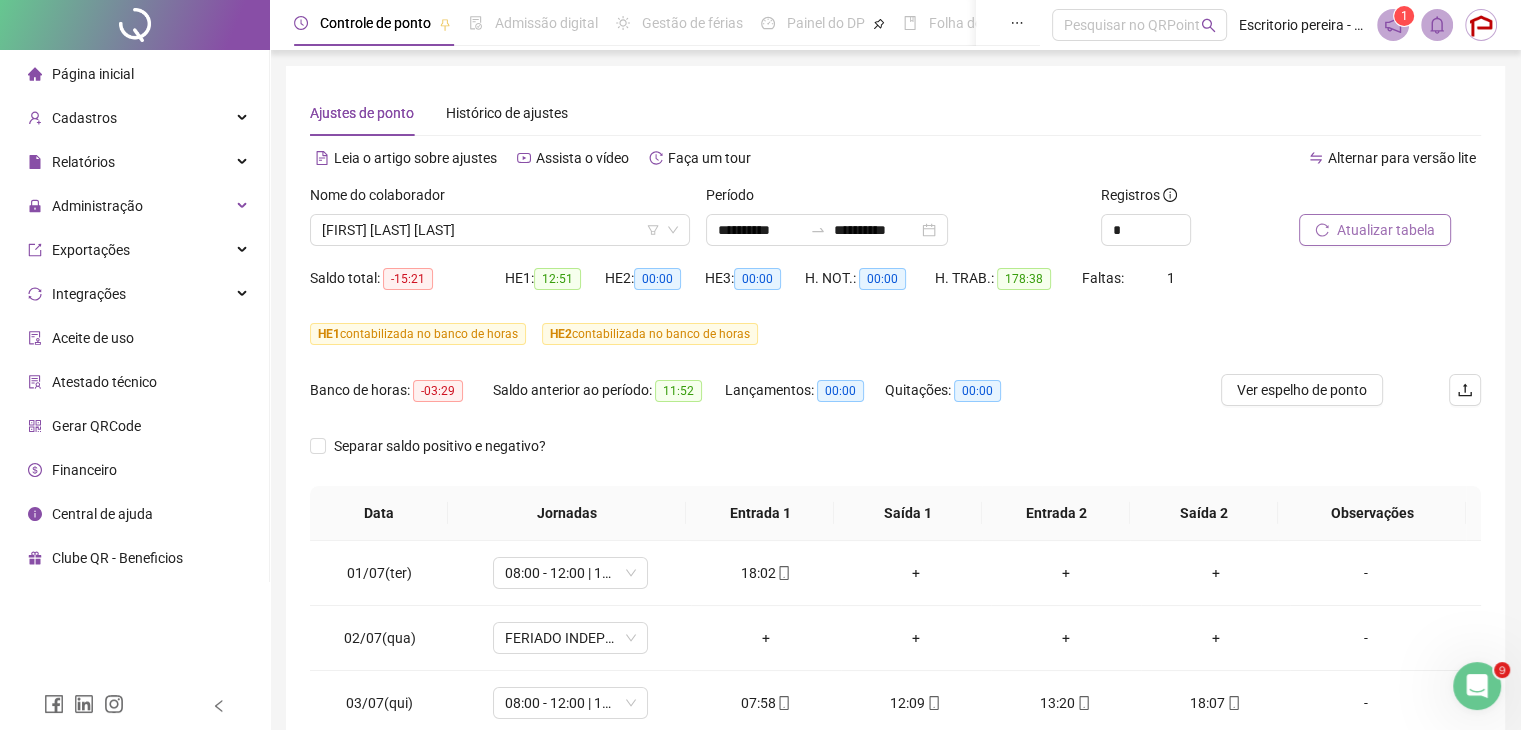 click on "Atualizar tabela" at bounding box center (1375, 230) 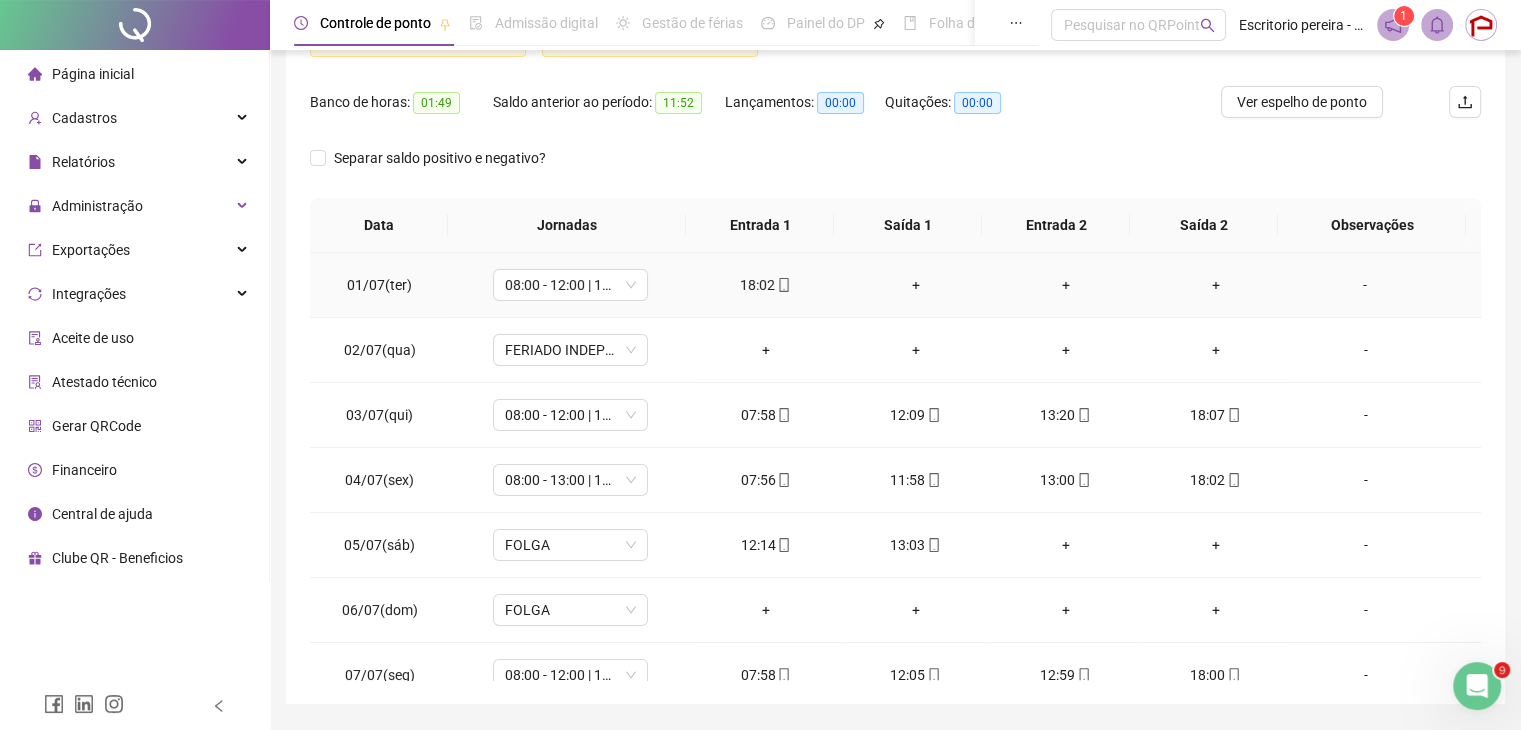 scroll, scrollTop: 300, scrollLeft: 0, axis: vertical 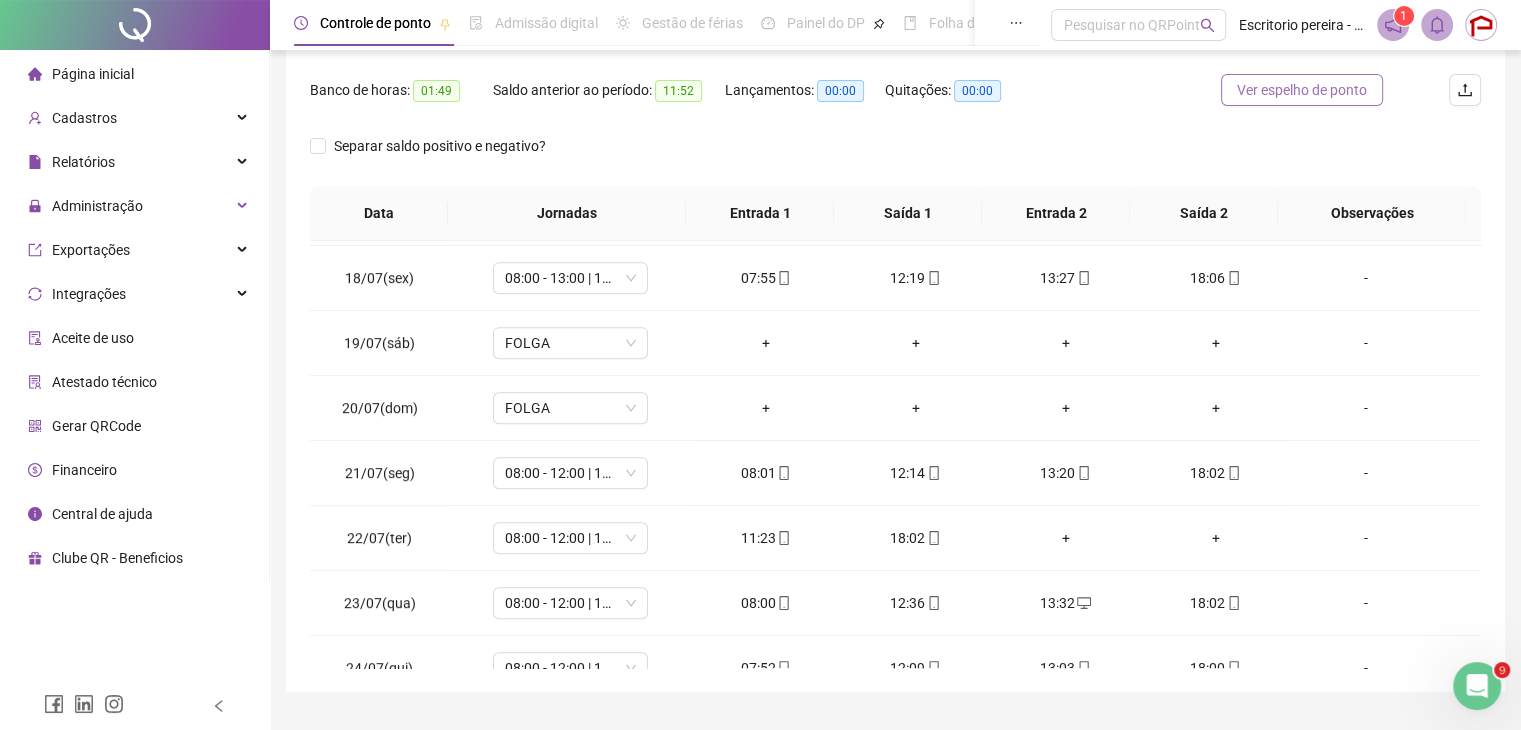 click on "Ver espelho de ponto" at bounding box center (1302, 90) 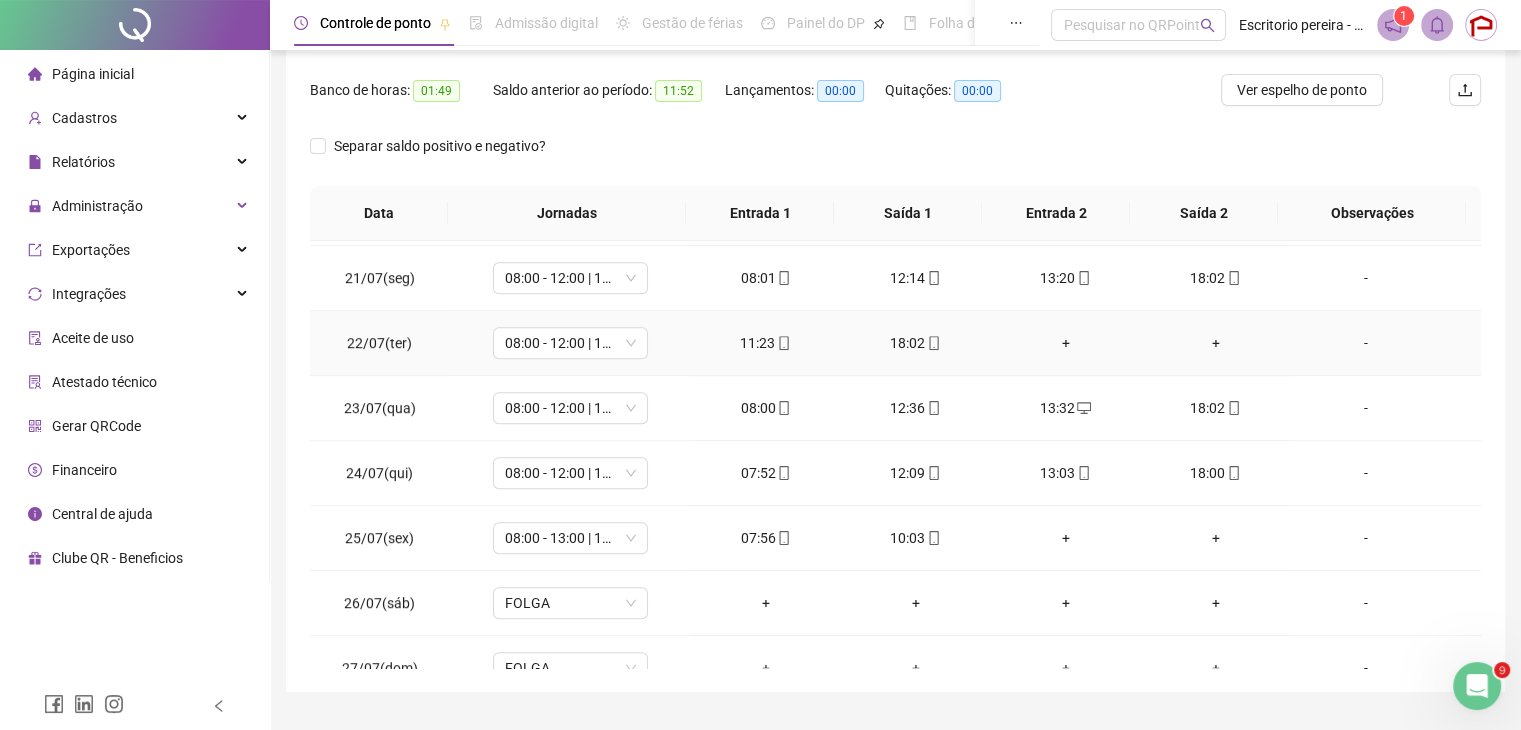 scroll, scrollTop: 1300, scrollLeft: 0, axis: vertical 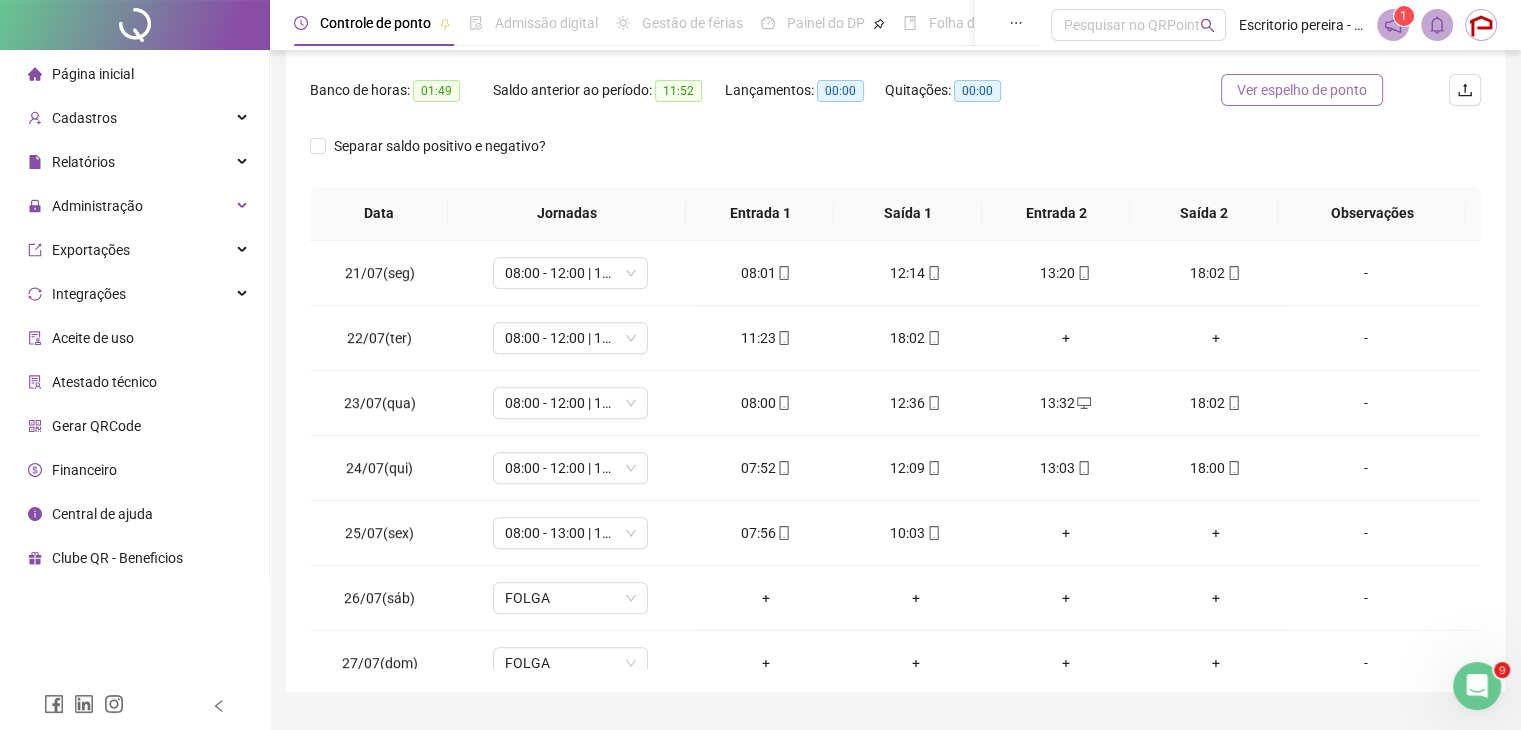 click on "Ver espelho de ponto" at bounding box center (1302, 90) 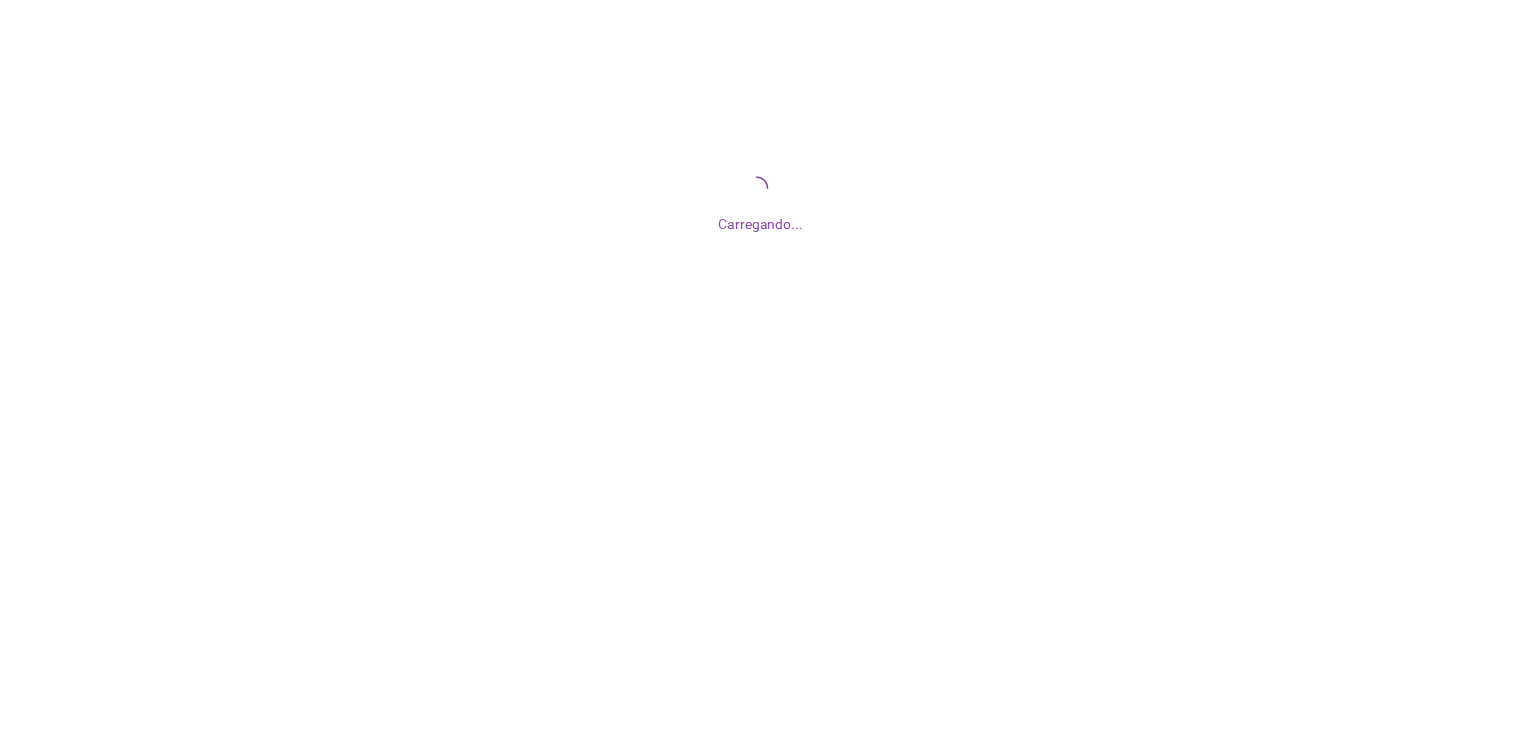 scroll, scrollTop: 0, scrollLeft: 0, axis: both 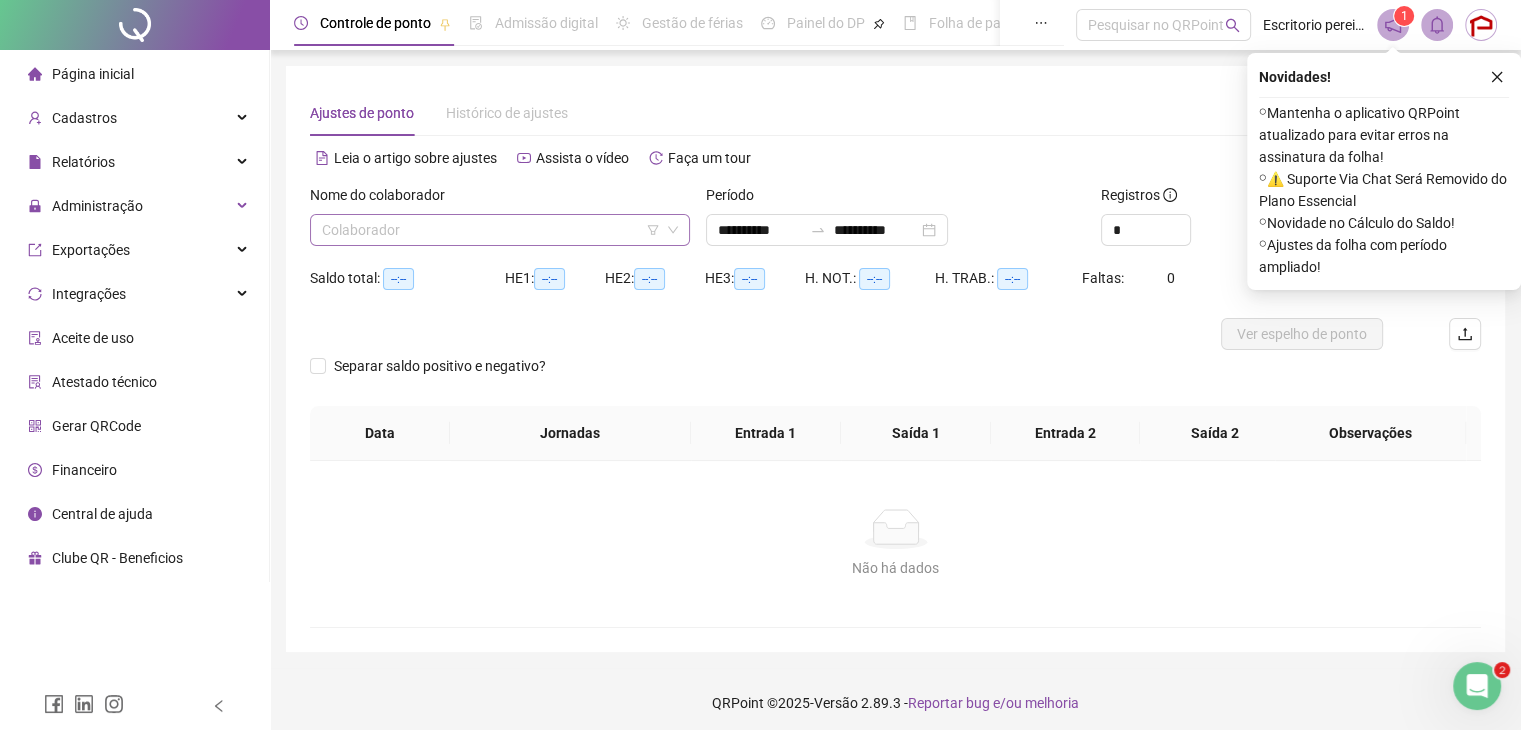 click at bounding box center (491, 230) 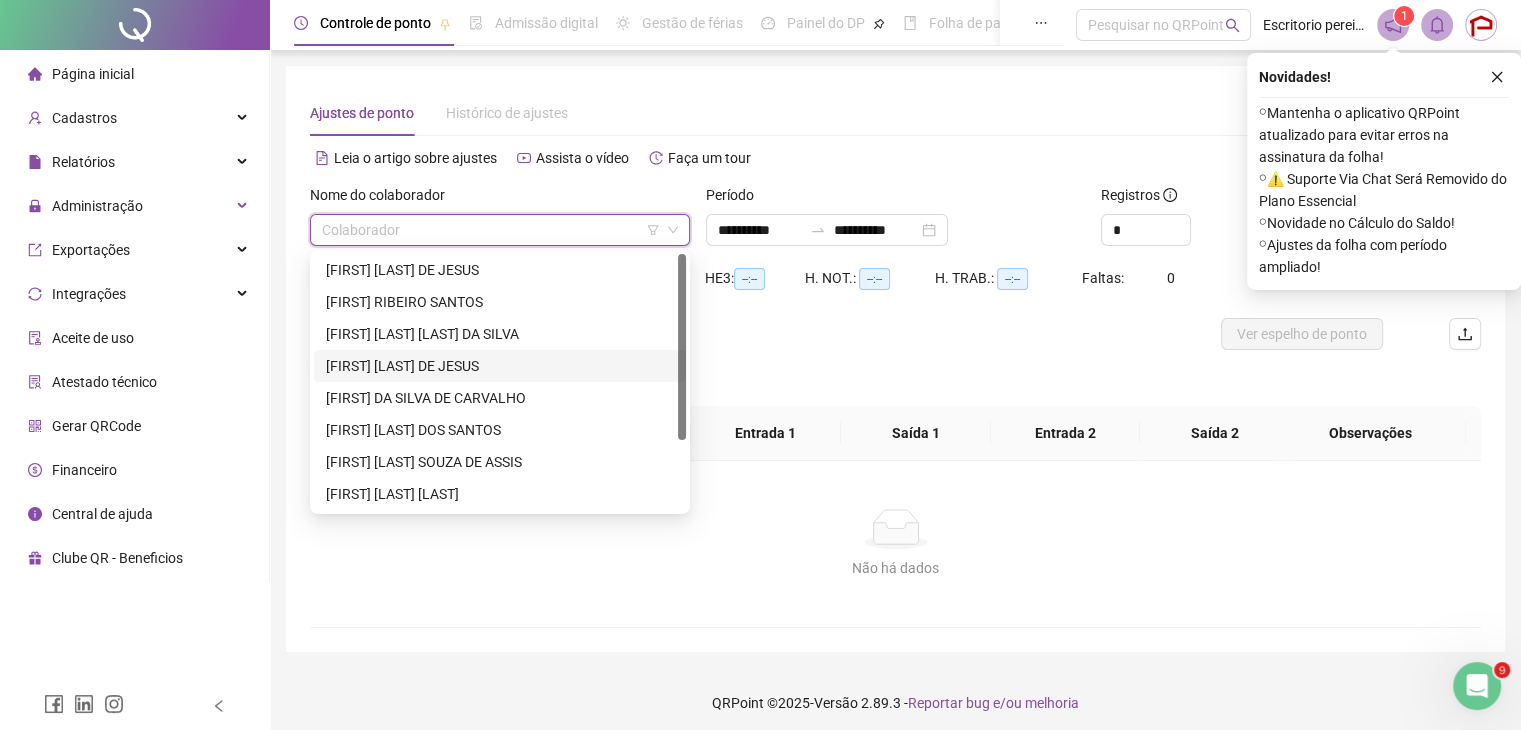 click on "[FIRST] [FIRST] [LAST]" at bounding box center (500, 366) 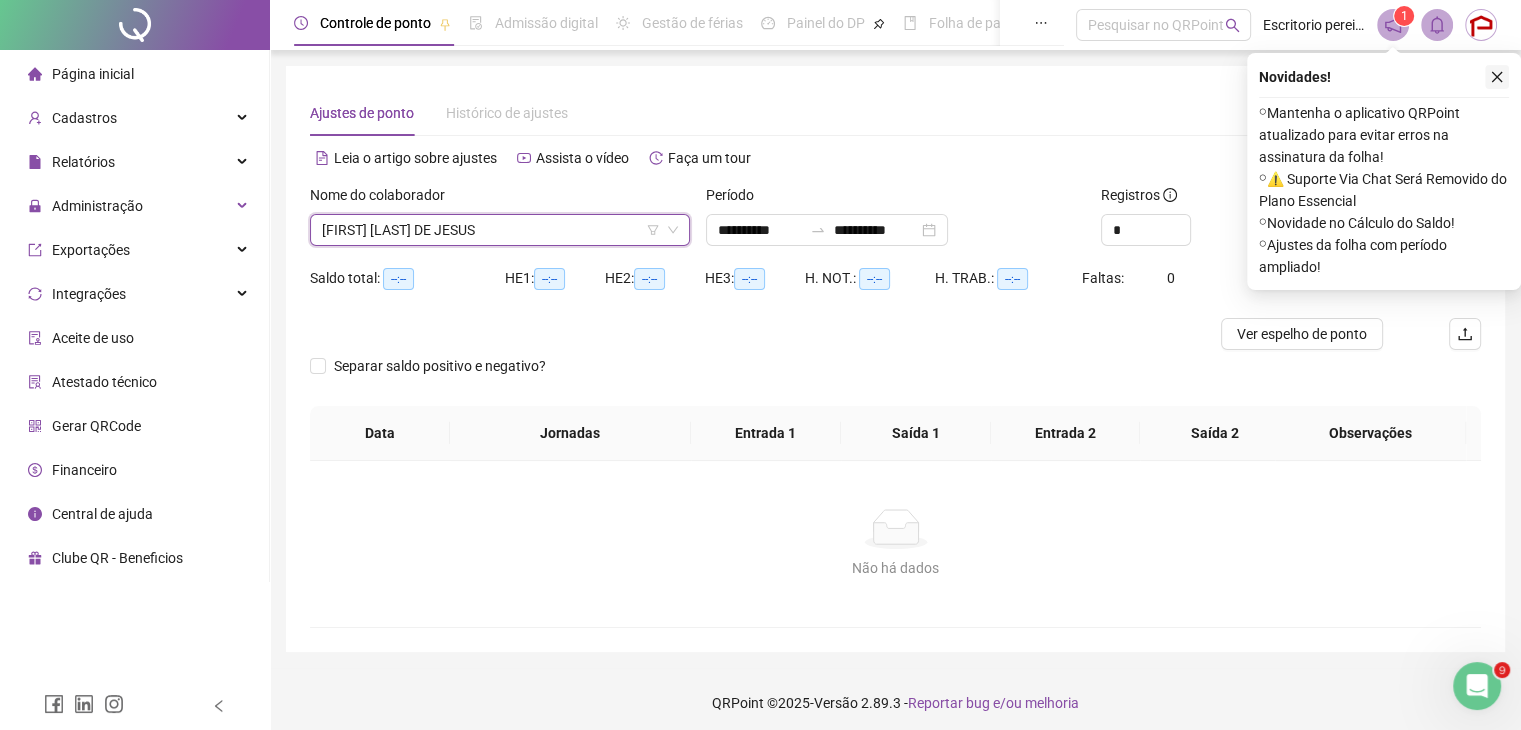 click 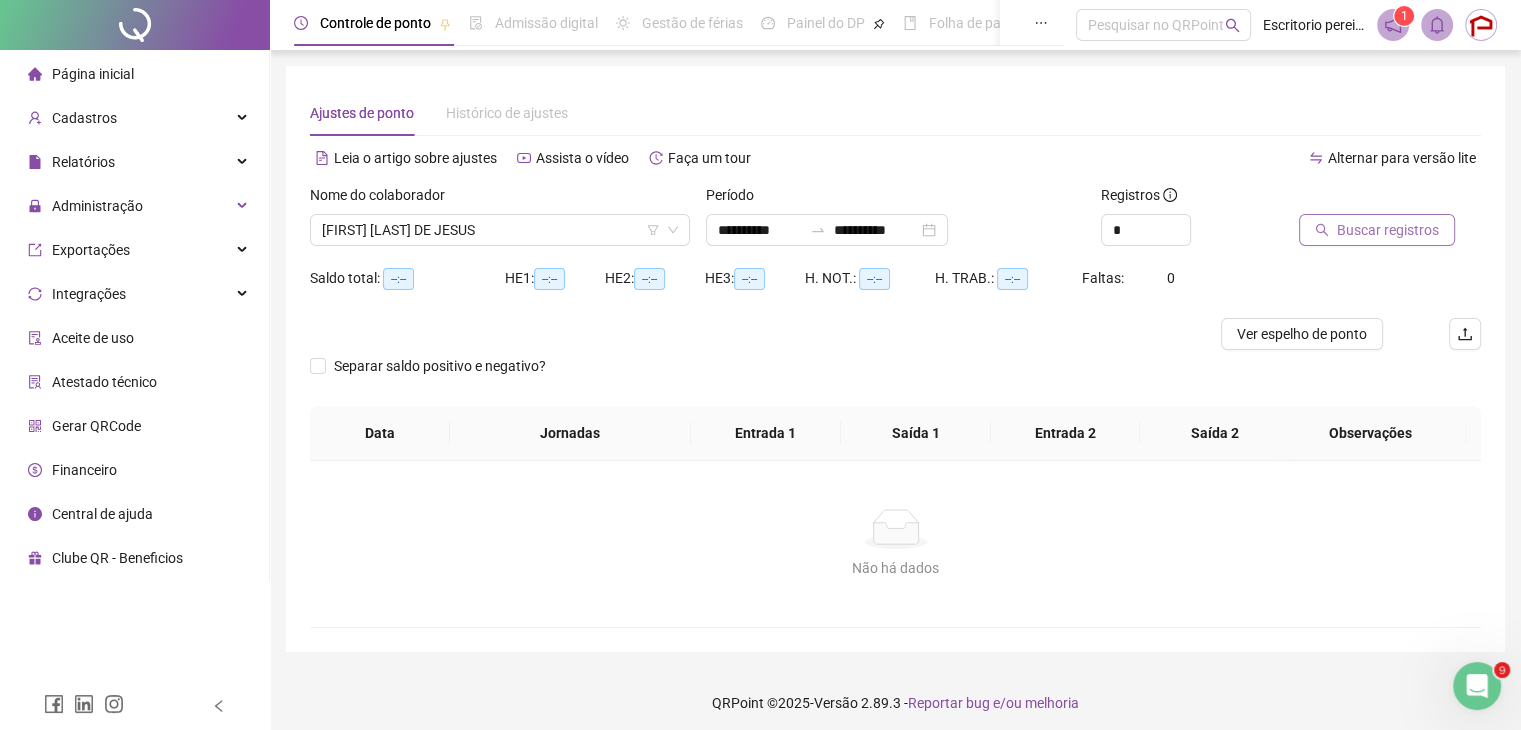 click on "Buscar registros" at bounding box center (1388, 230) 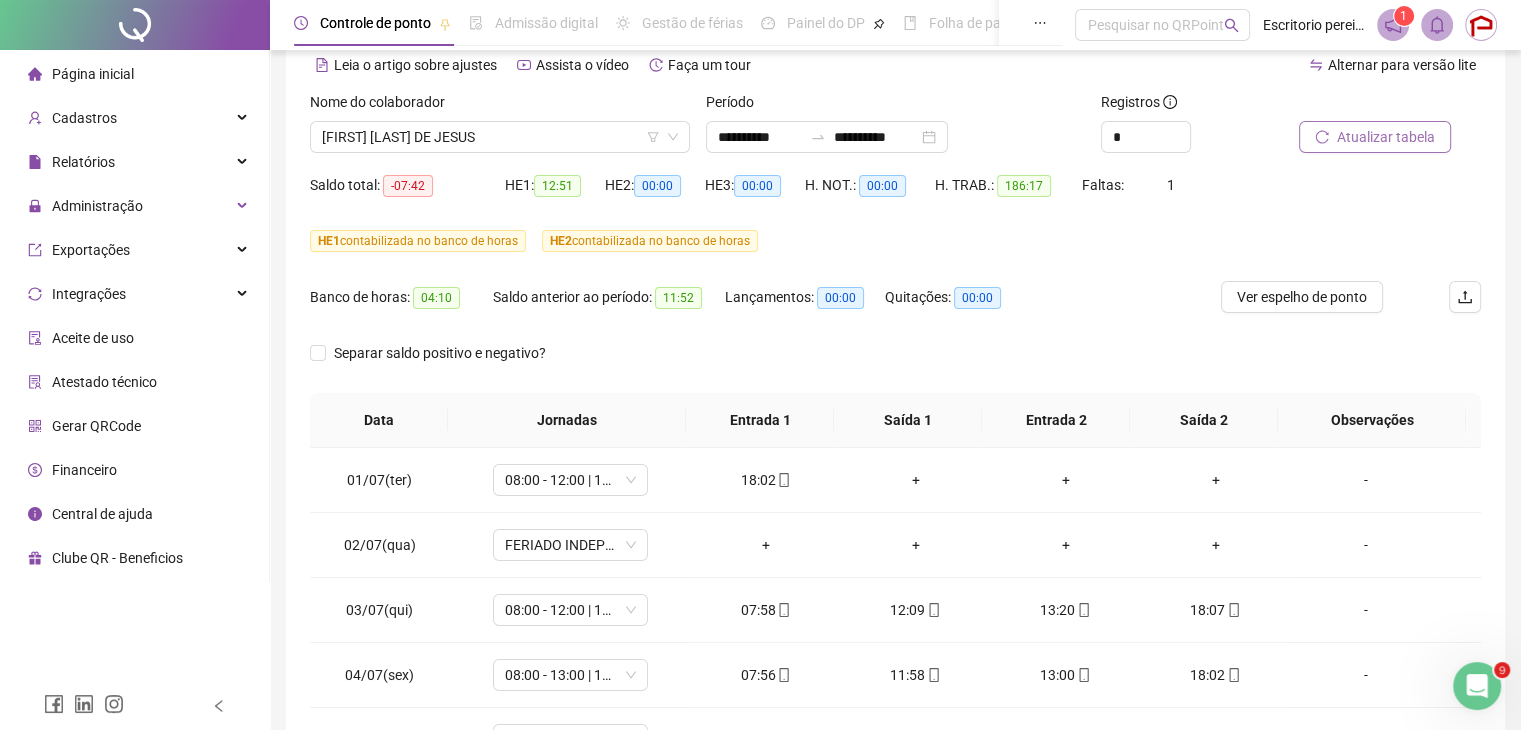 scroll, scrollTop: 200, scrollLeft: 0, axis: vertical 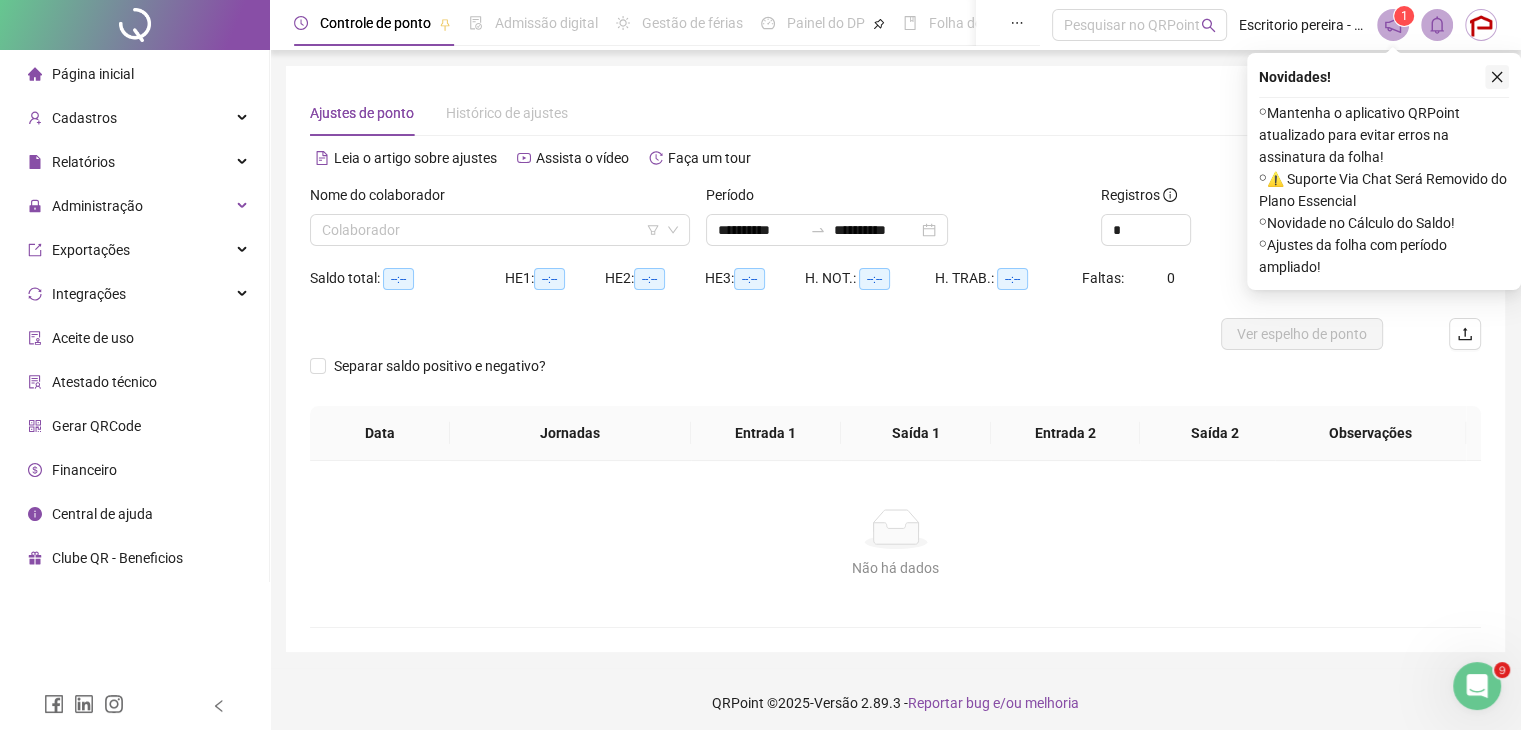 click 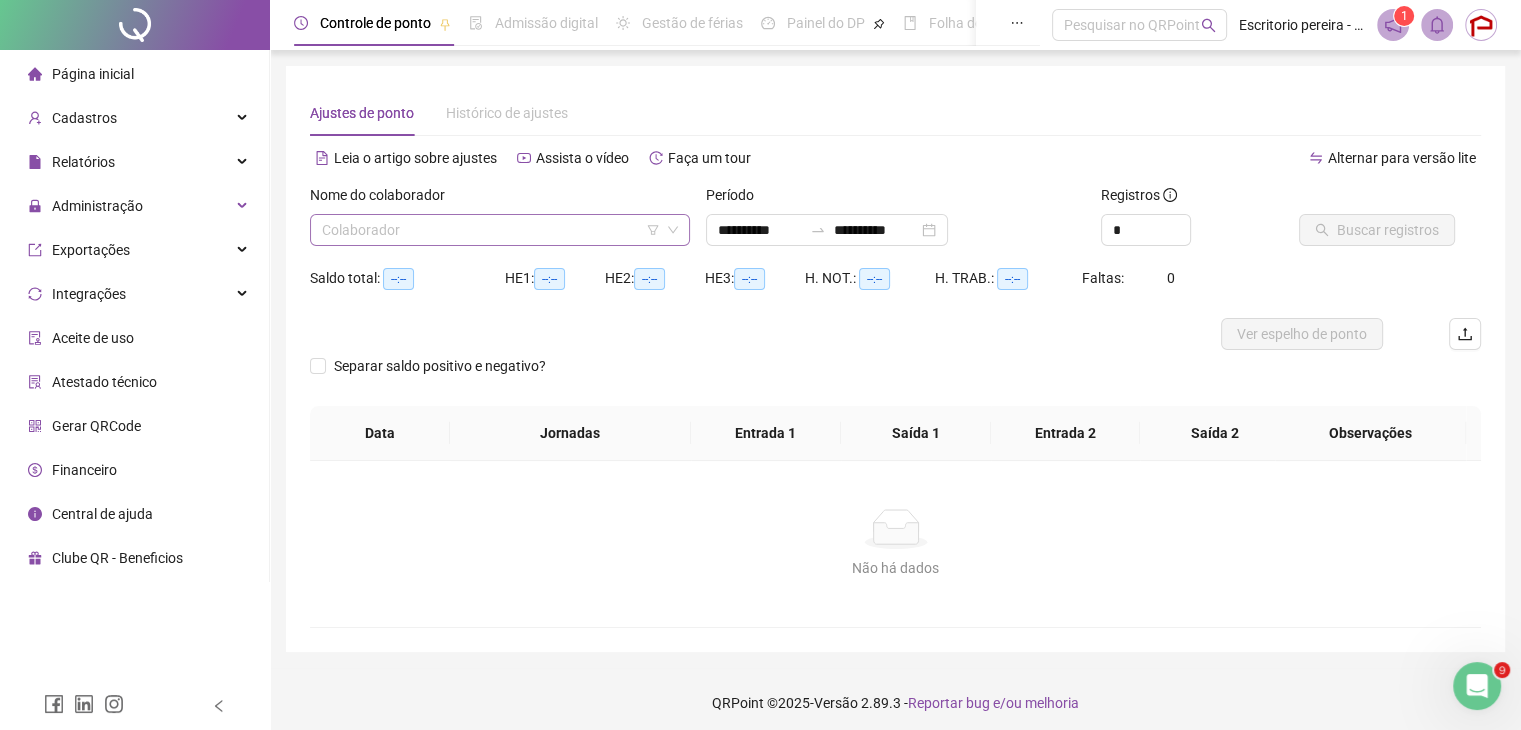 click at bounding box center [491, 230] 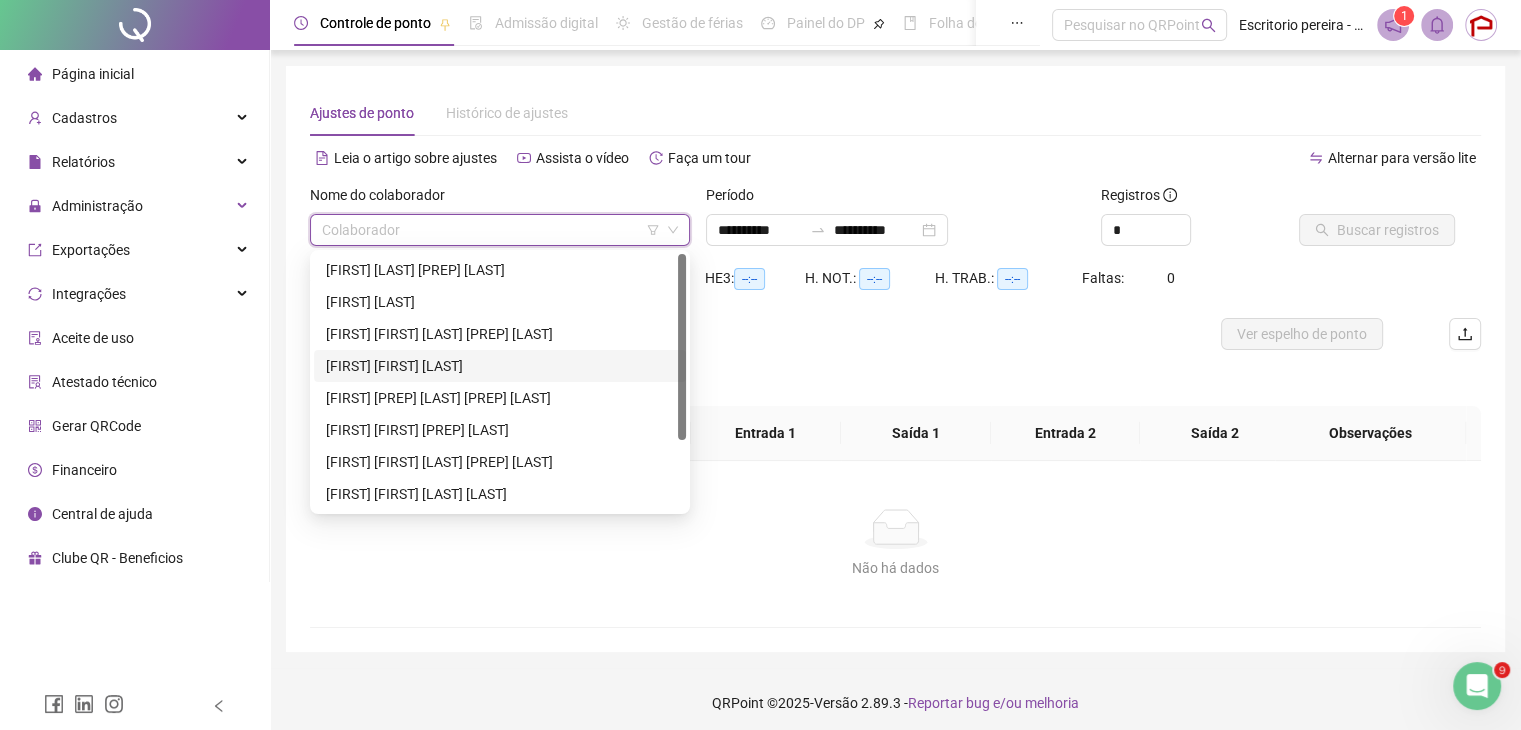 click on "[FIRST] [FIRST] [LAST]" at bounding box center (500, 366) 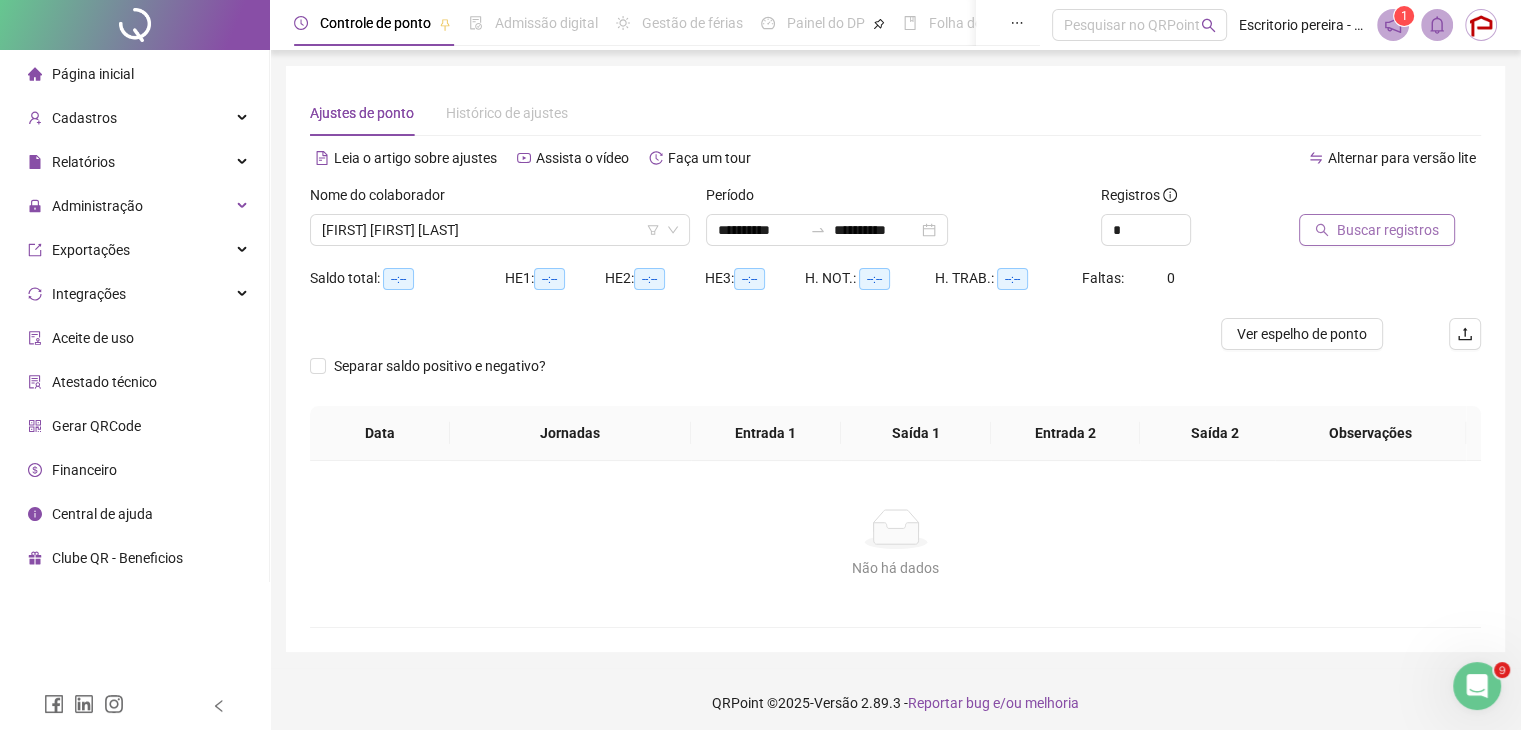 click on "Buscar registros" at bounding box center (1388, 230) 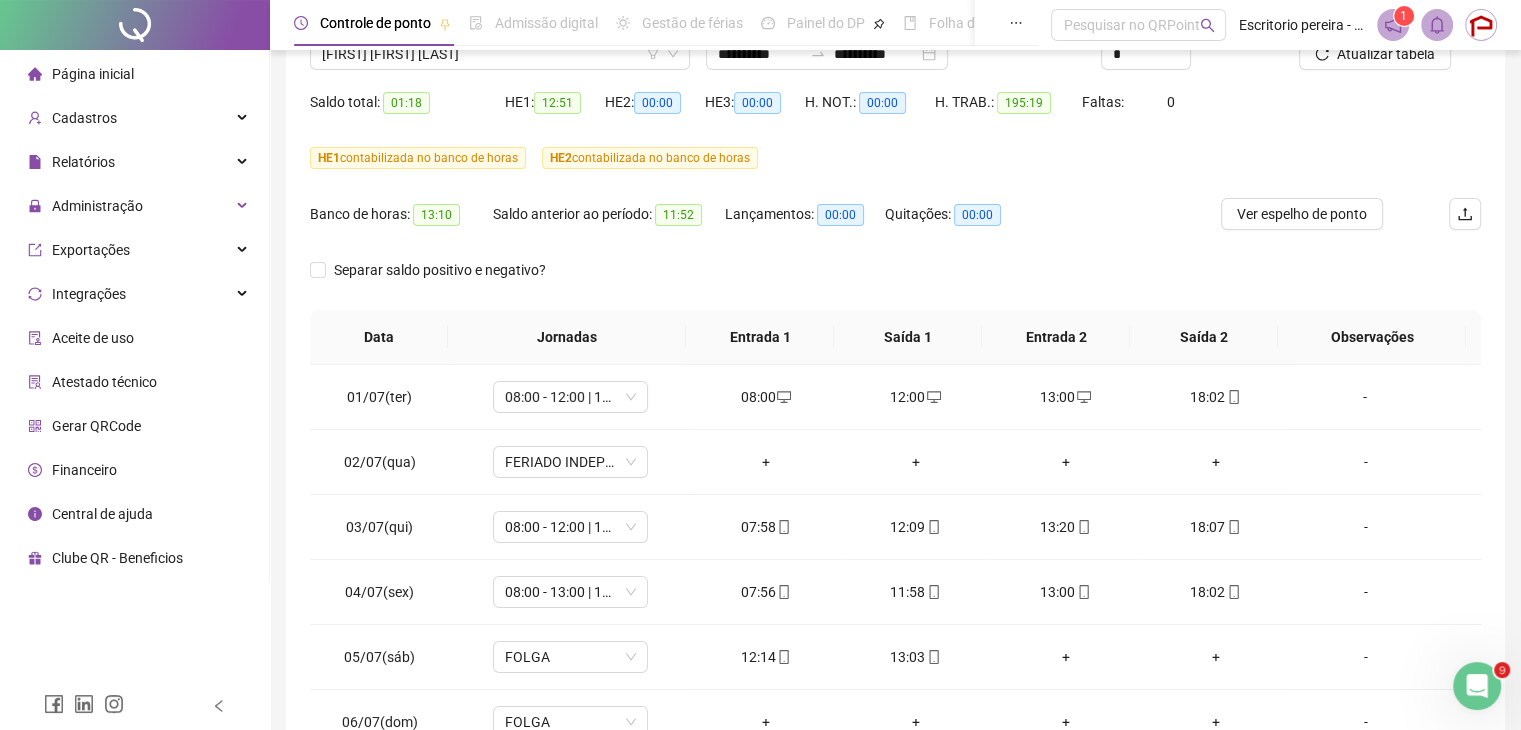 scroll, scrollTop: 200, scrollLeft: 0, axis: vertical 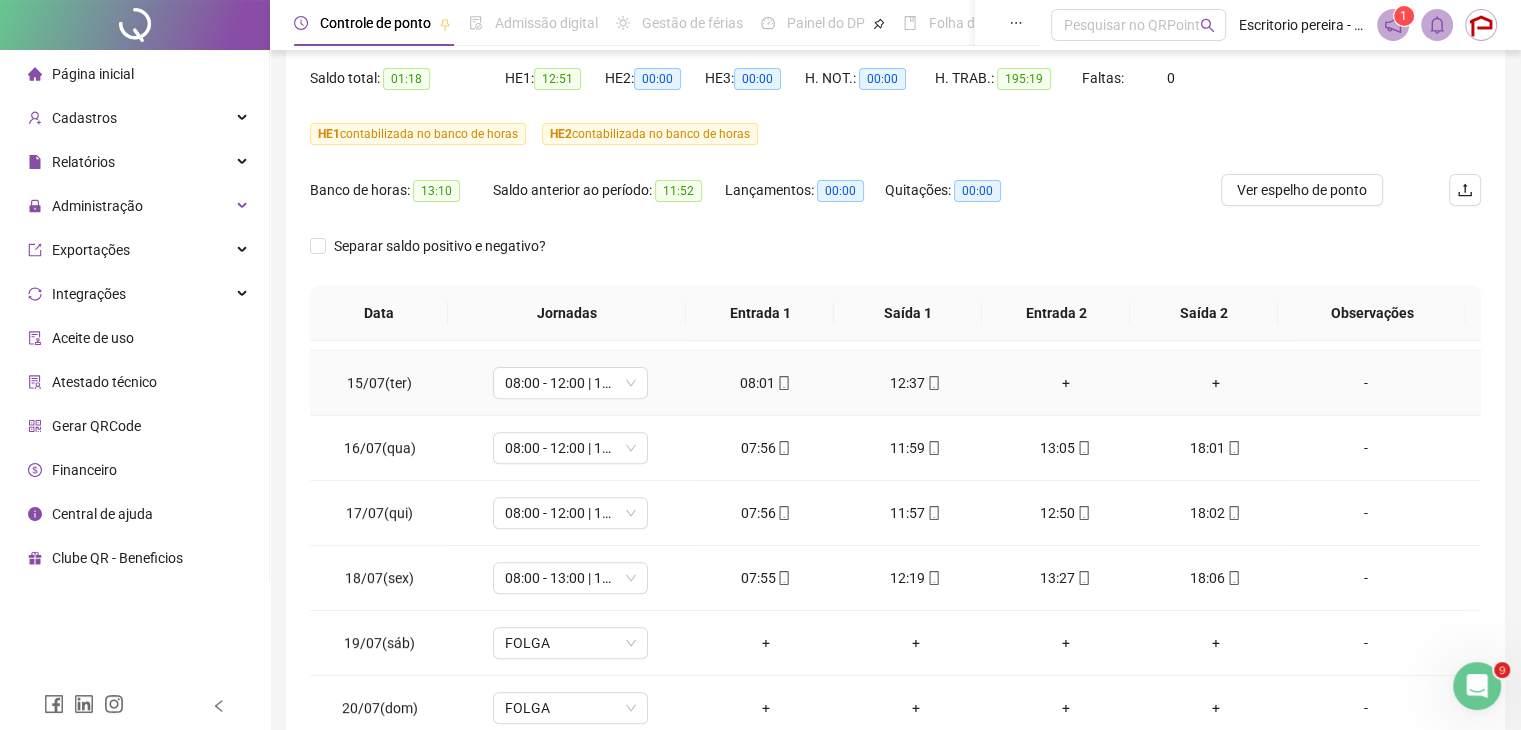 click on "+" at bounding box center (1066, 383) 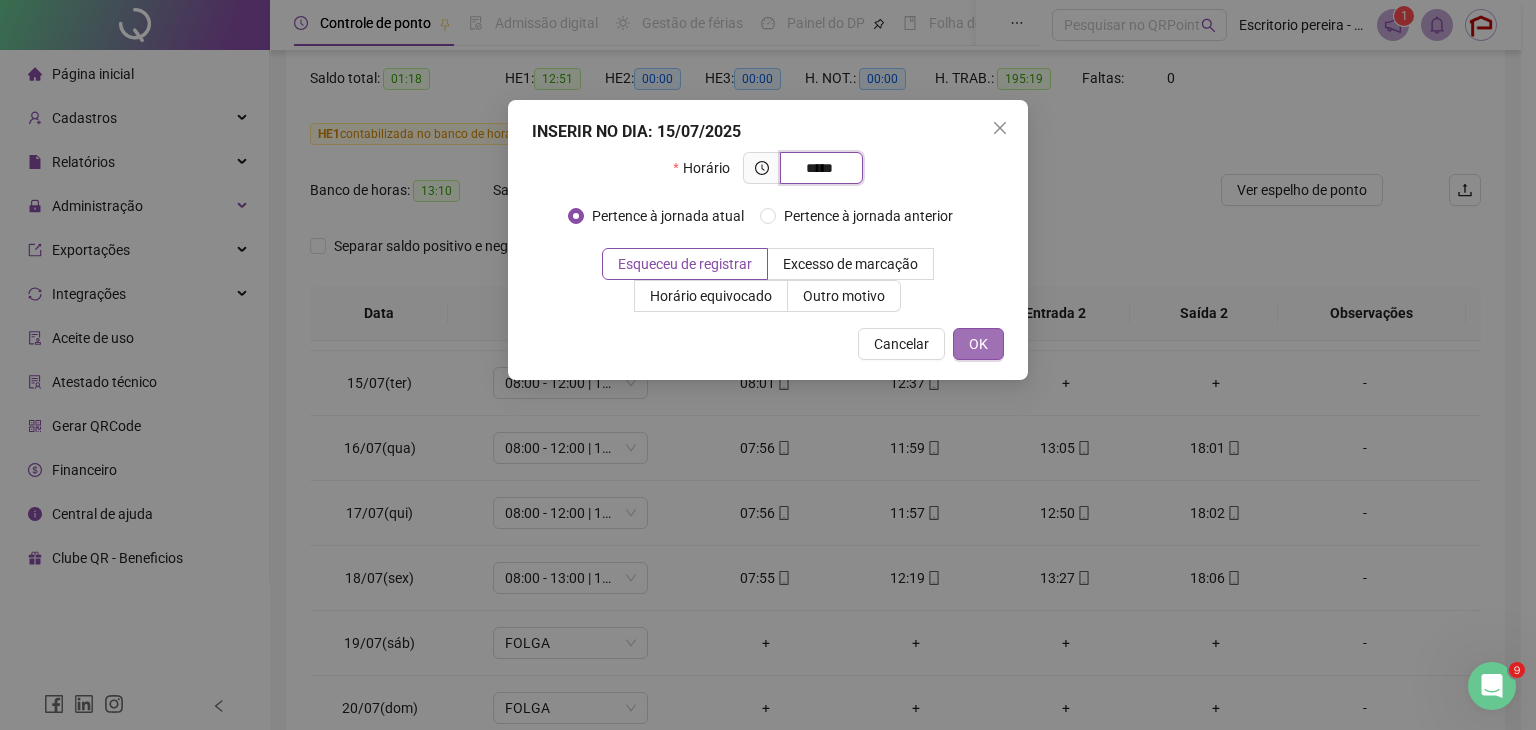 type on "*****" 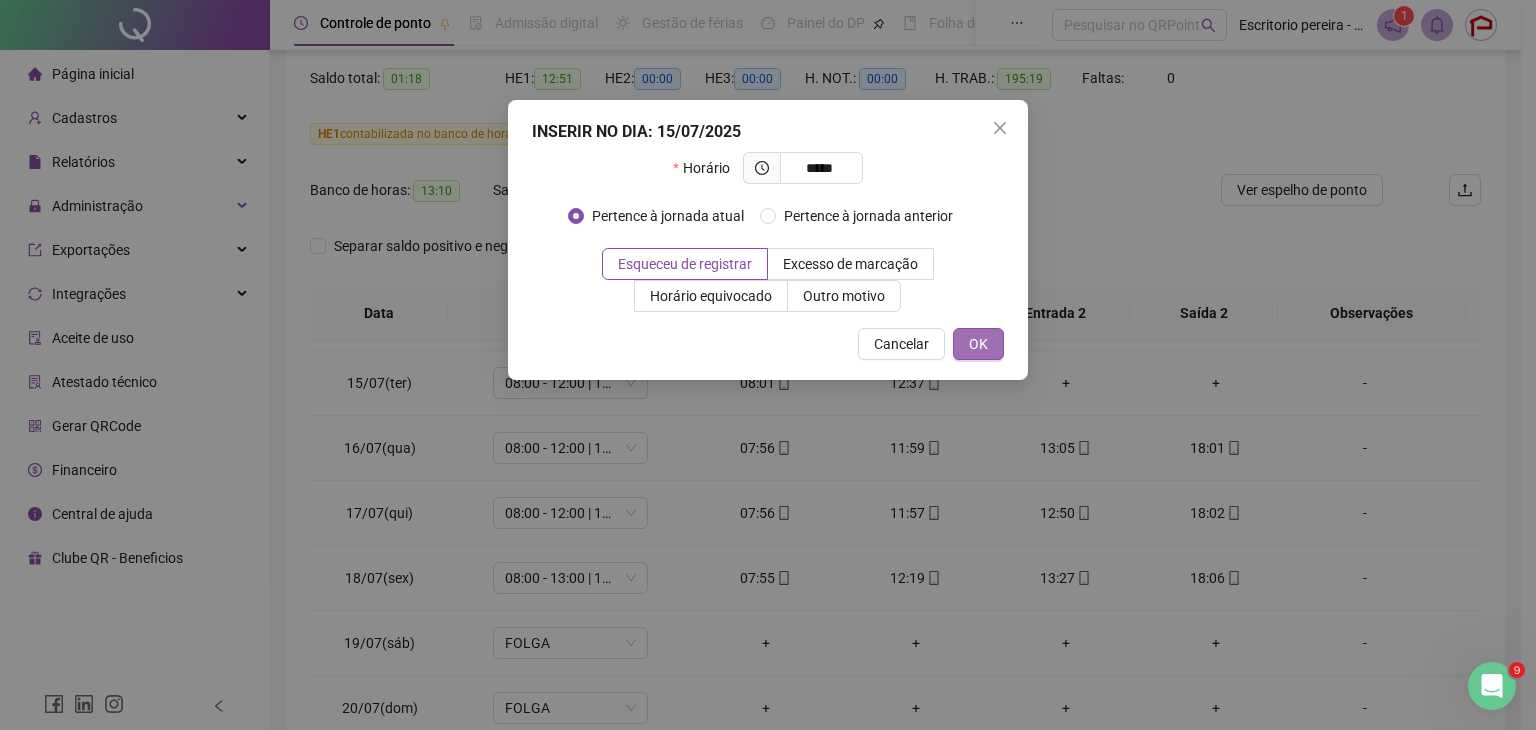 click on "OK" at bounding box center [978, 344] 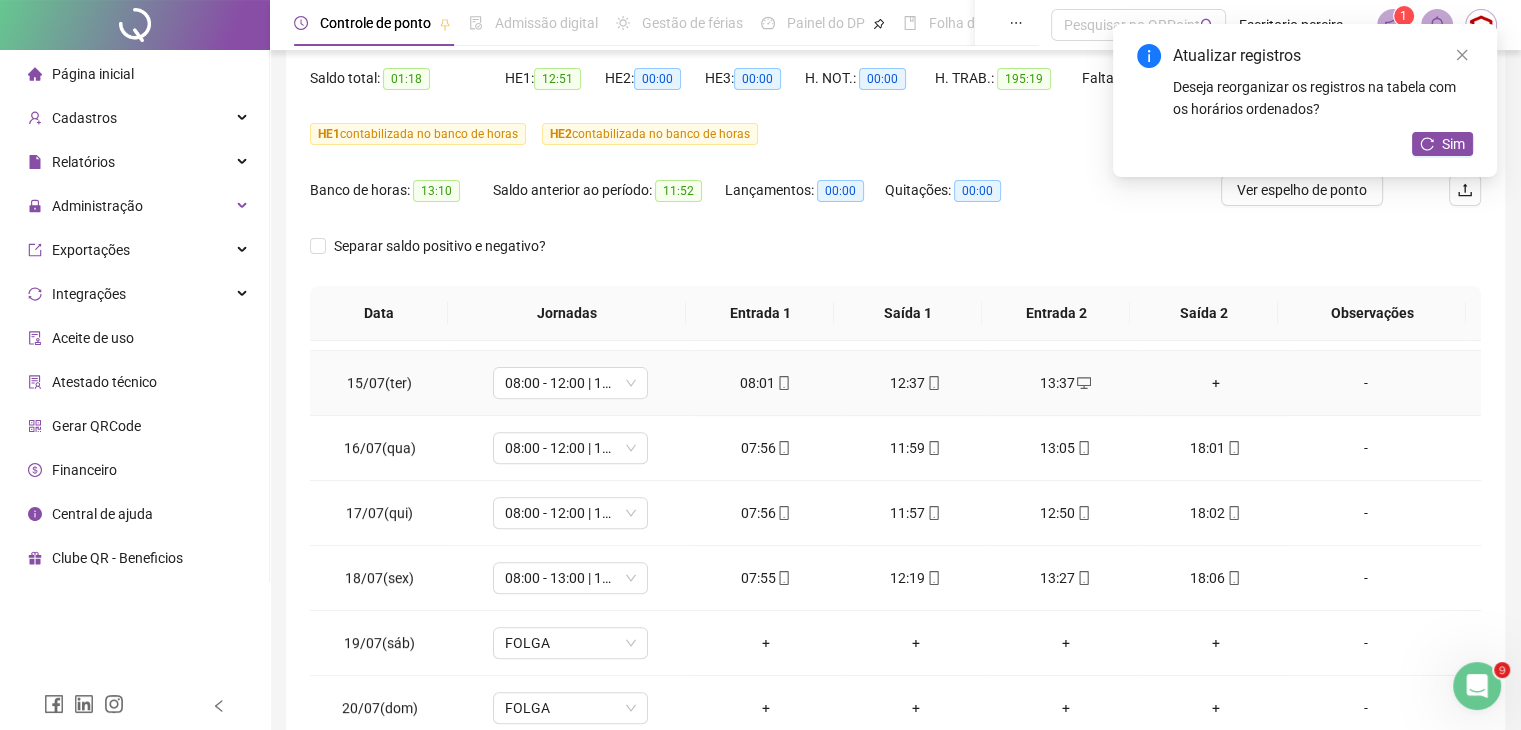 click on "+" at bounding box center [1216, 383] 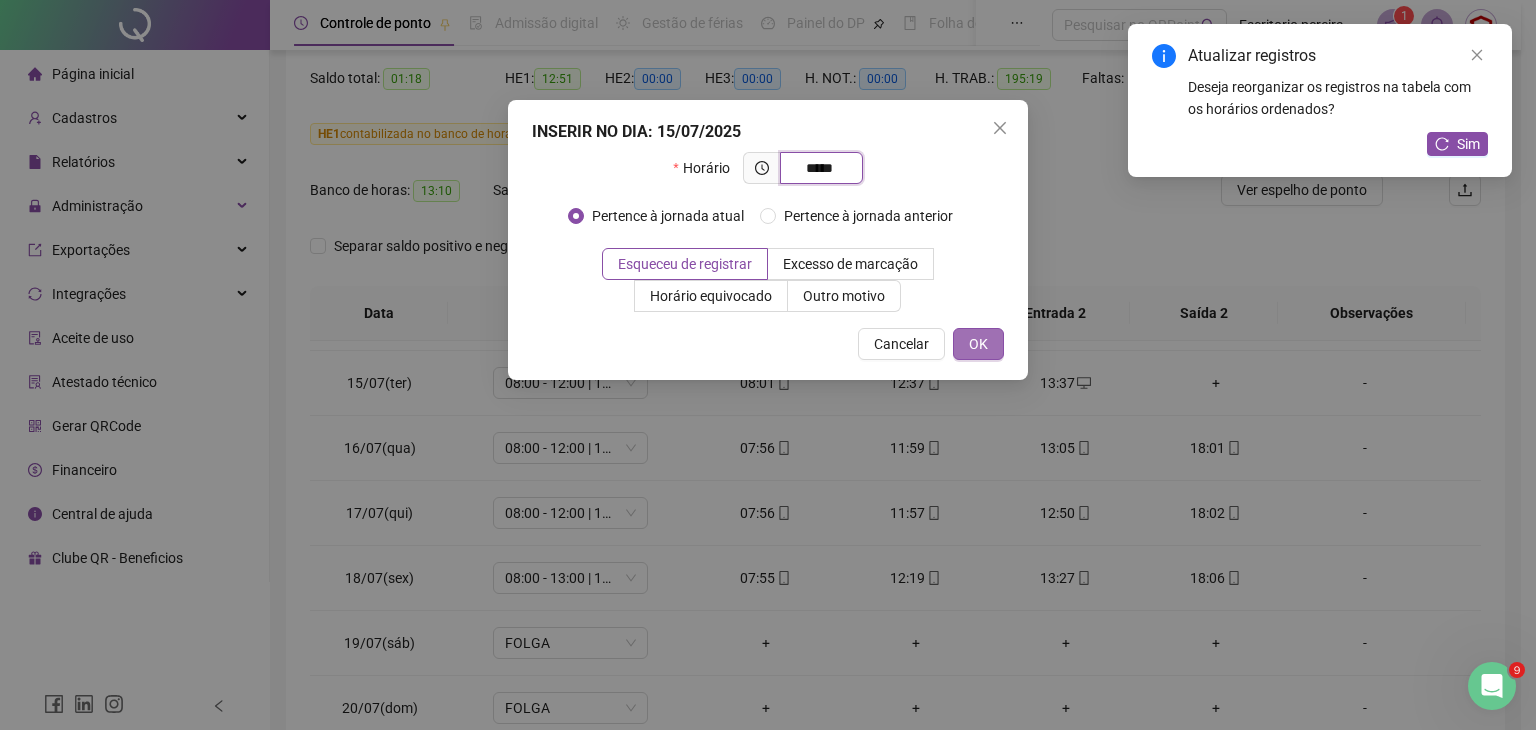 type on "*****" 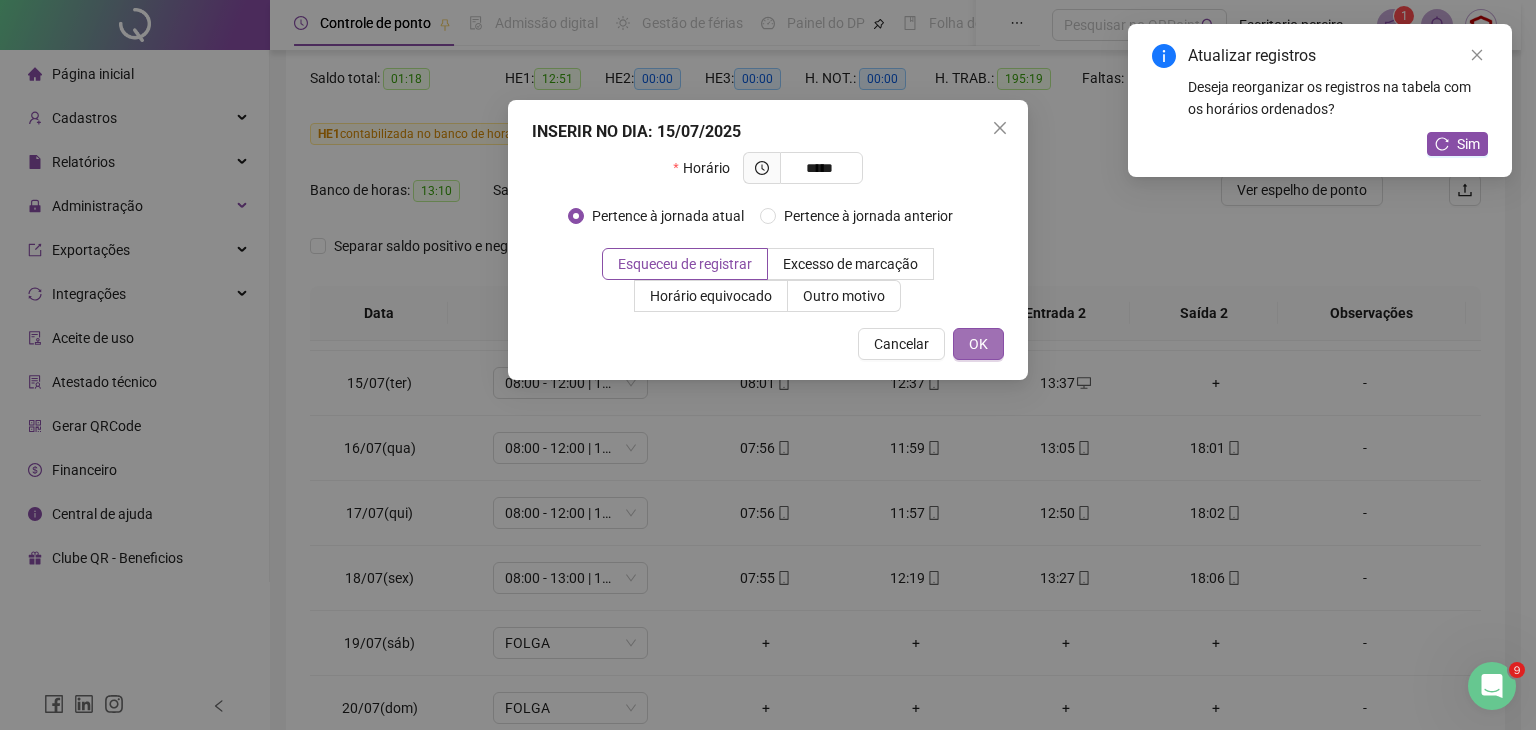 click on "OK" at bounding box center (978, 344) 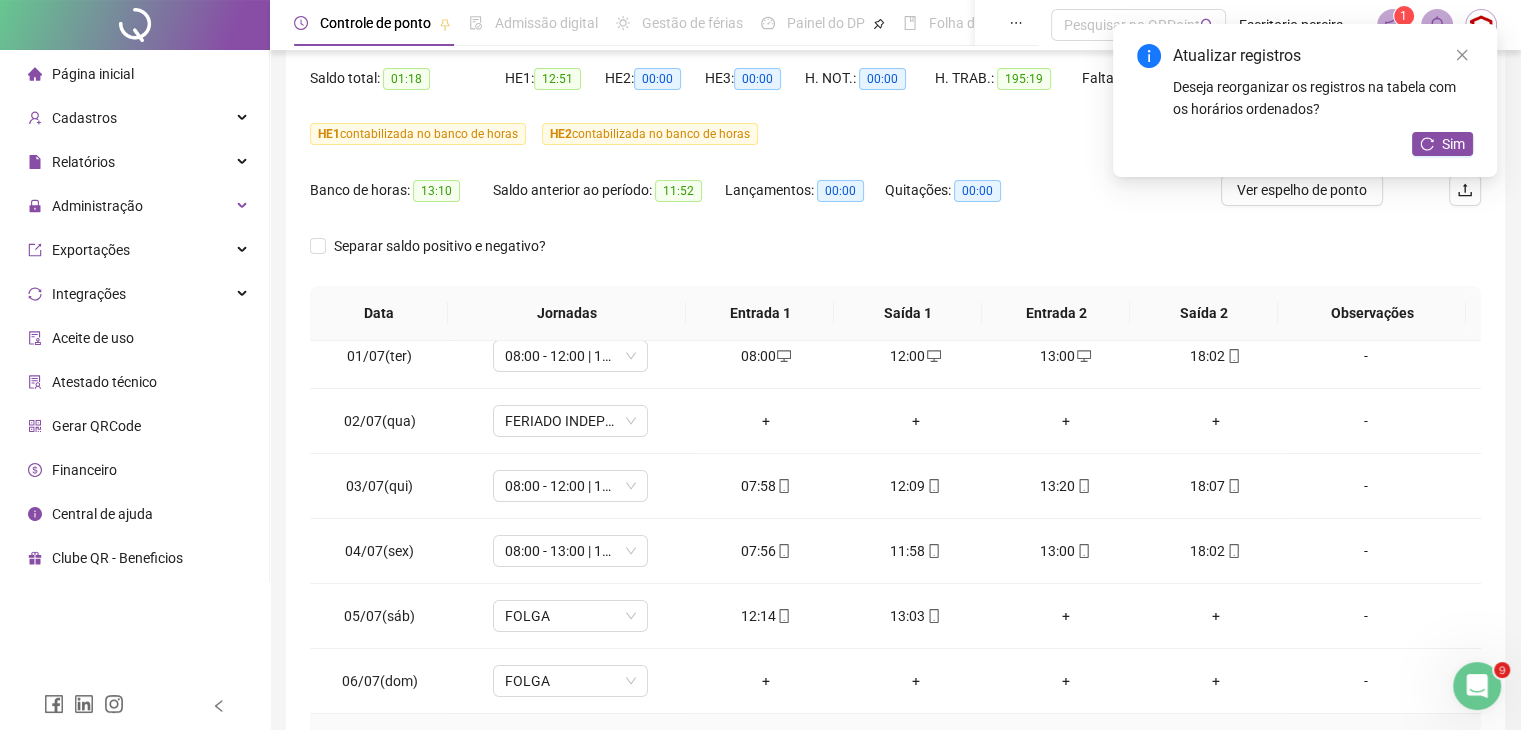 scroll, scrollTop: 0, scrollLeft: 0, axis: both 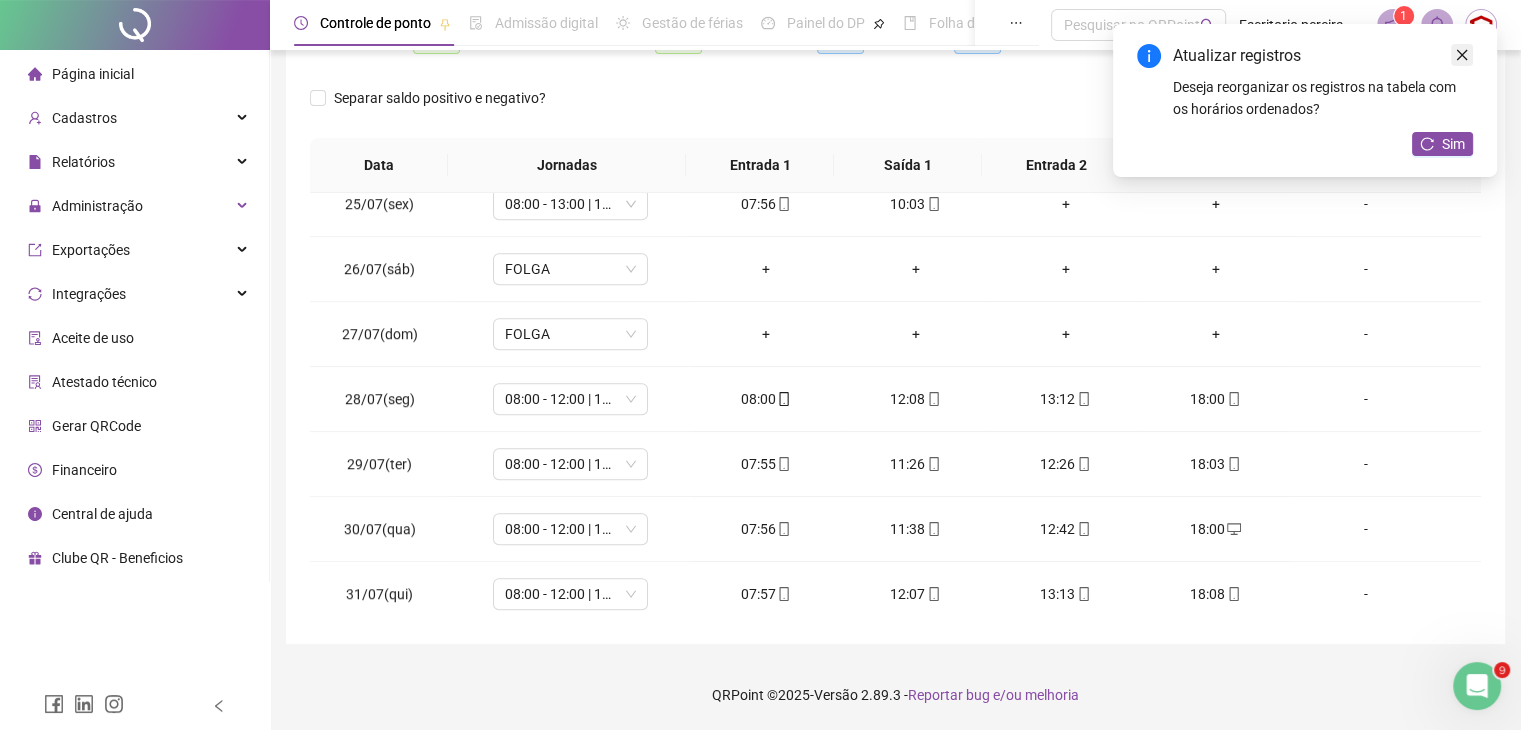 click 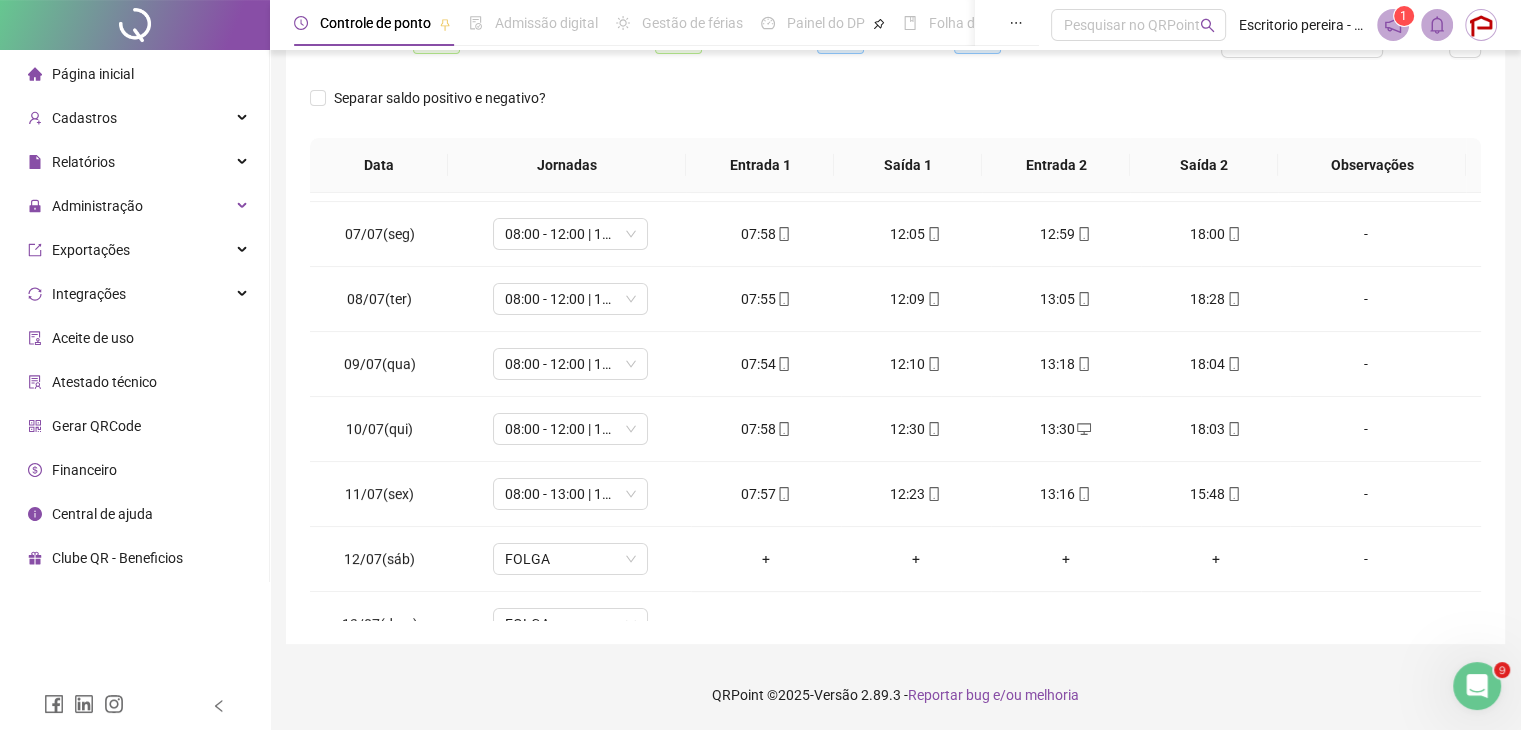 scroll, scrollTop: 0, scrollLeft: 0, axis: both 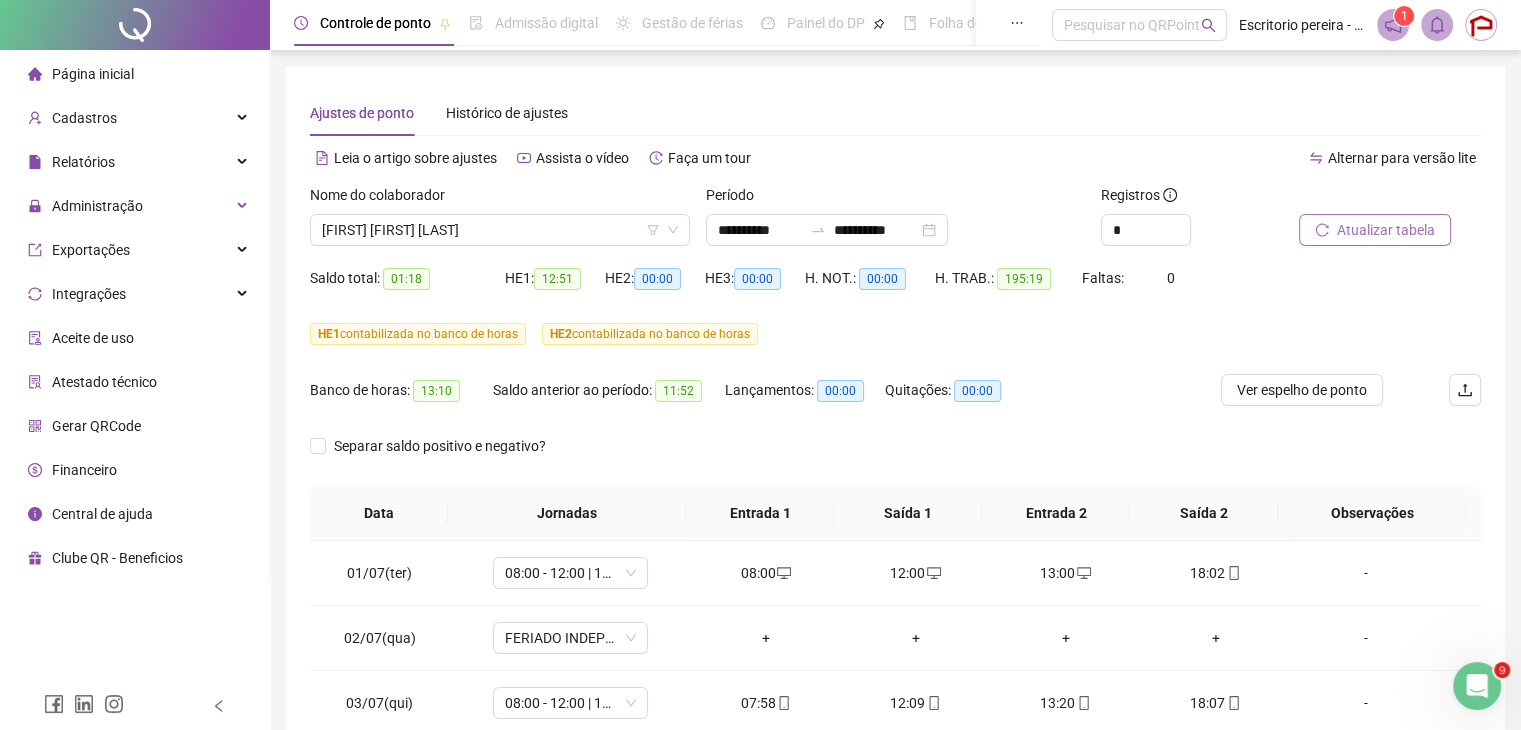 click on "Atualizar tabela" at bounding box center [1386, 230] 